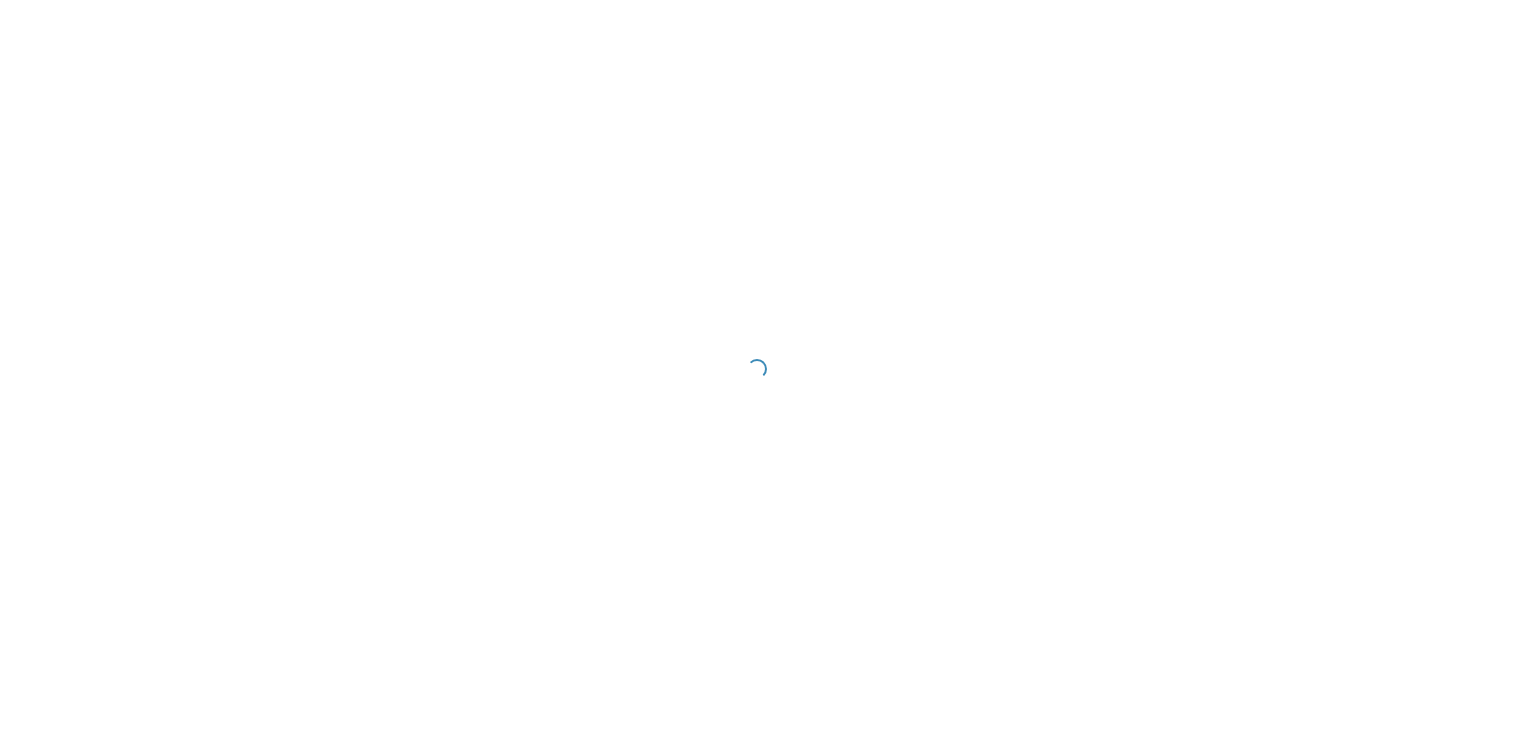 scroll, scrollTop: 0, scrollLeft: 0, axis: both 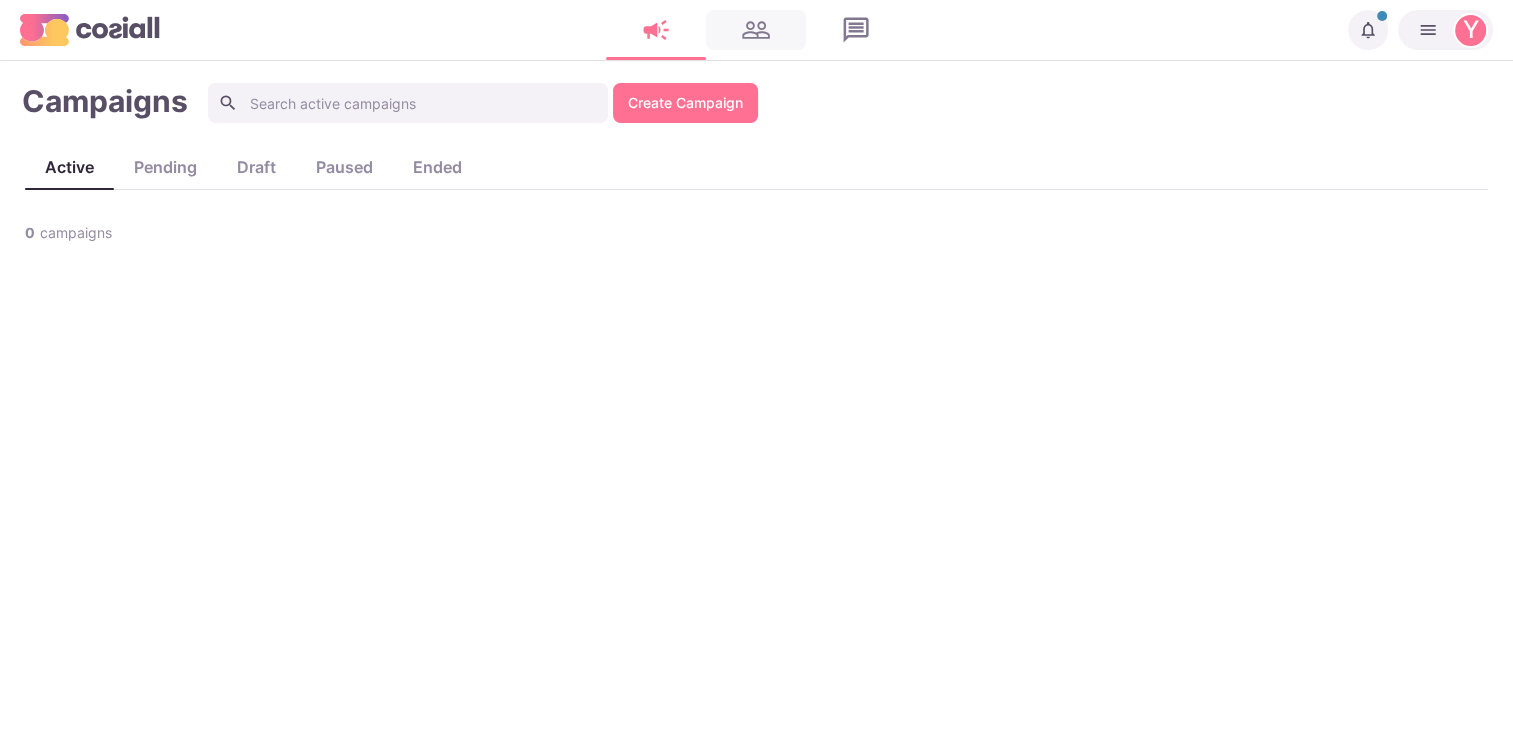 click at bounding box center [756, 30] 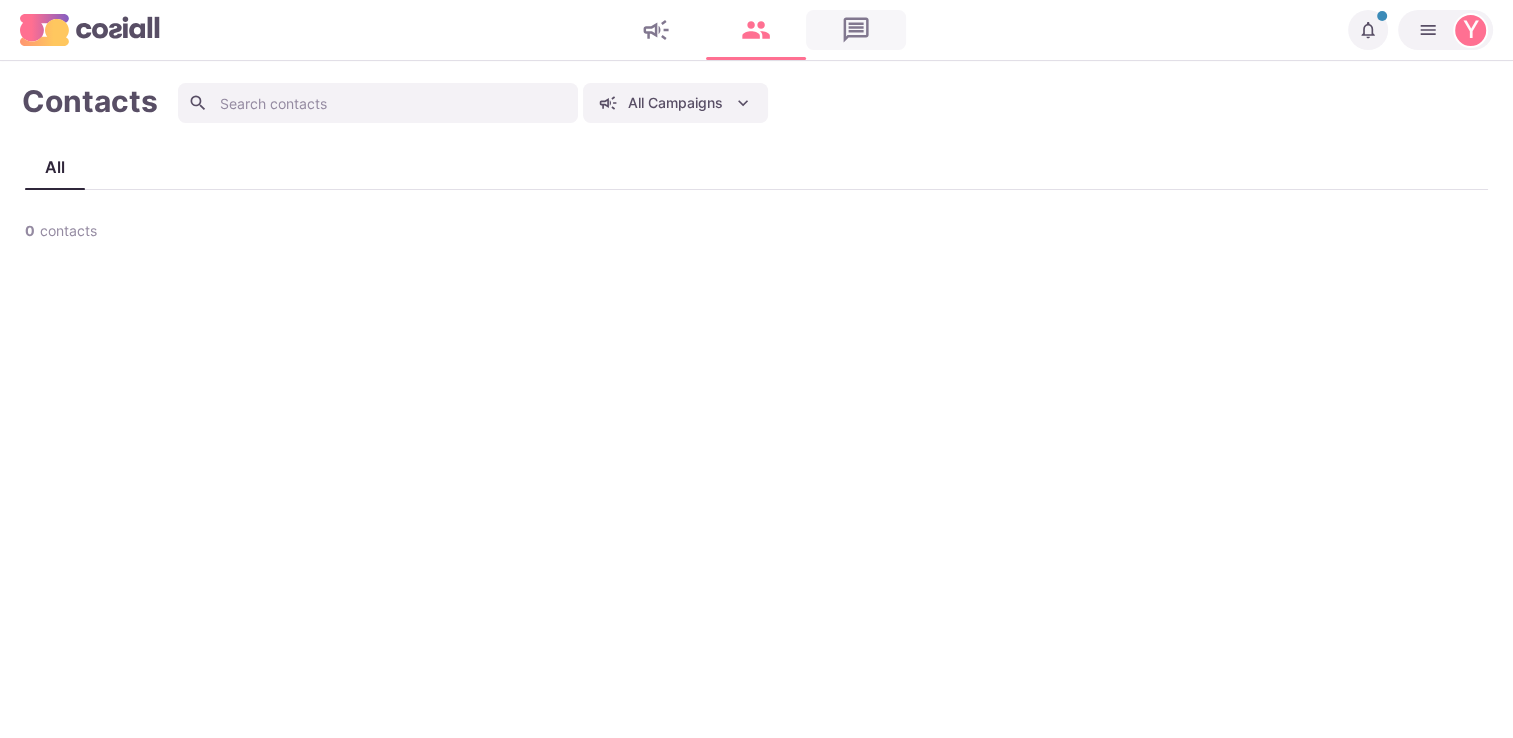 click at bounding box center [856, 30] 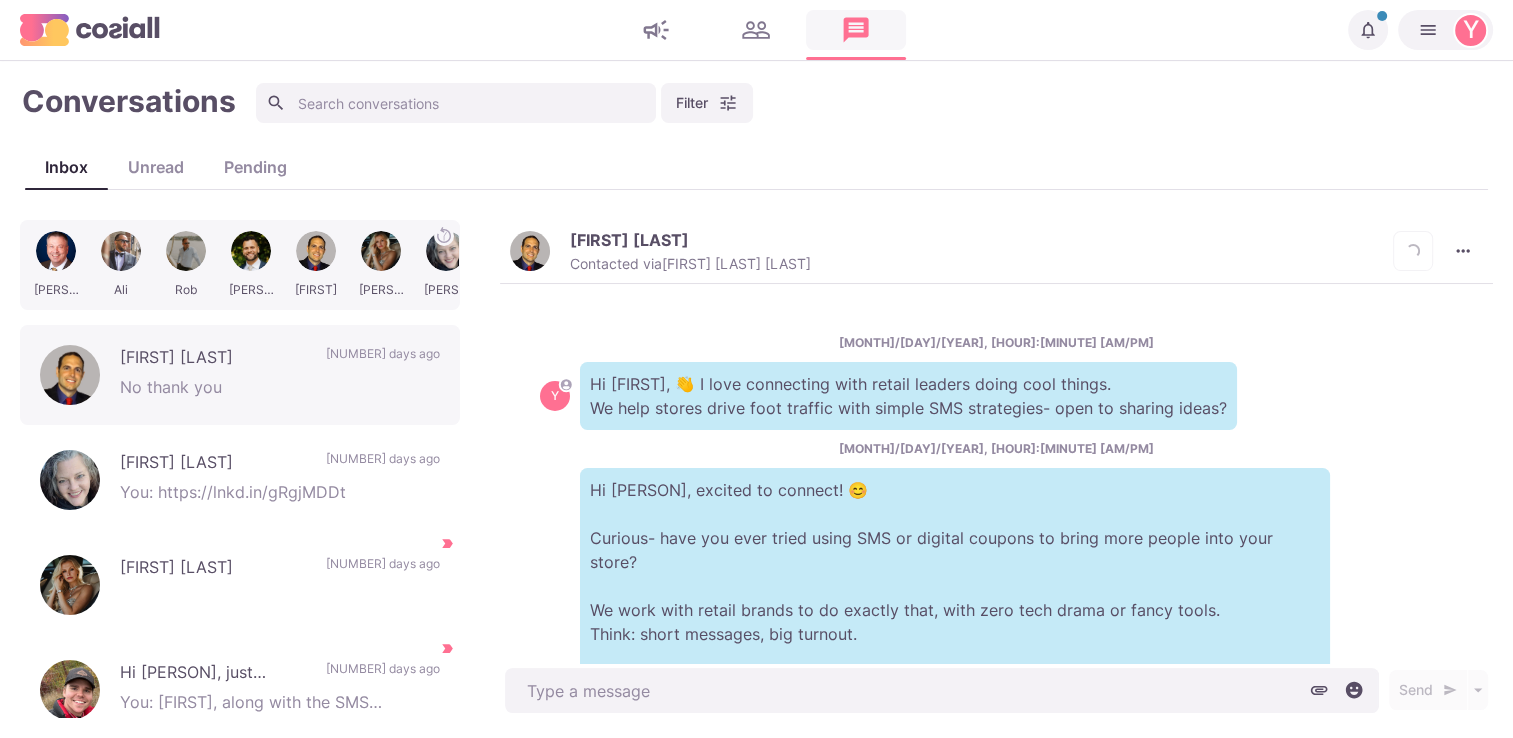 scroll, scrollTop: 1124, scrollLeft: 0, axis: vertical 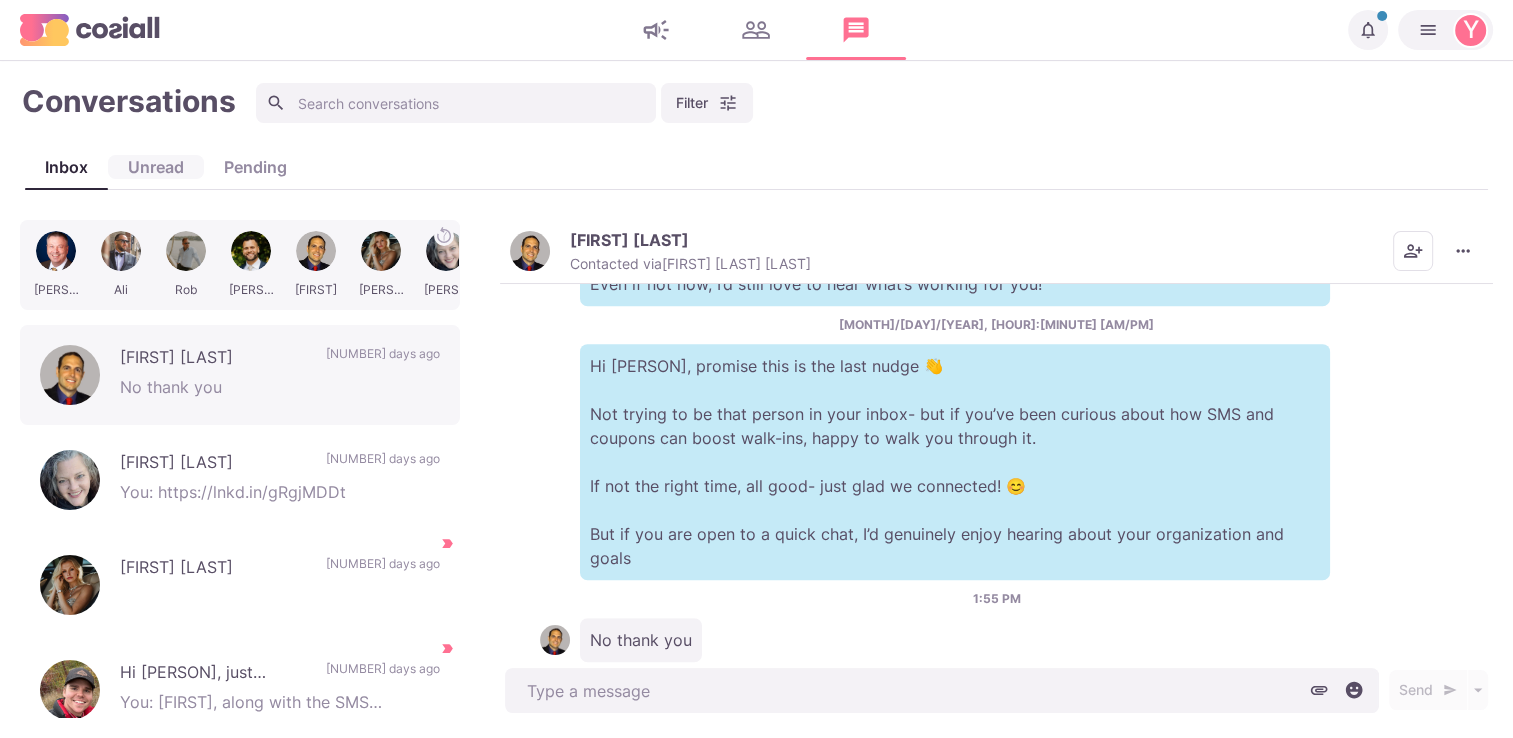 click on "Unread" at bounding box center (156, 167) 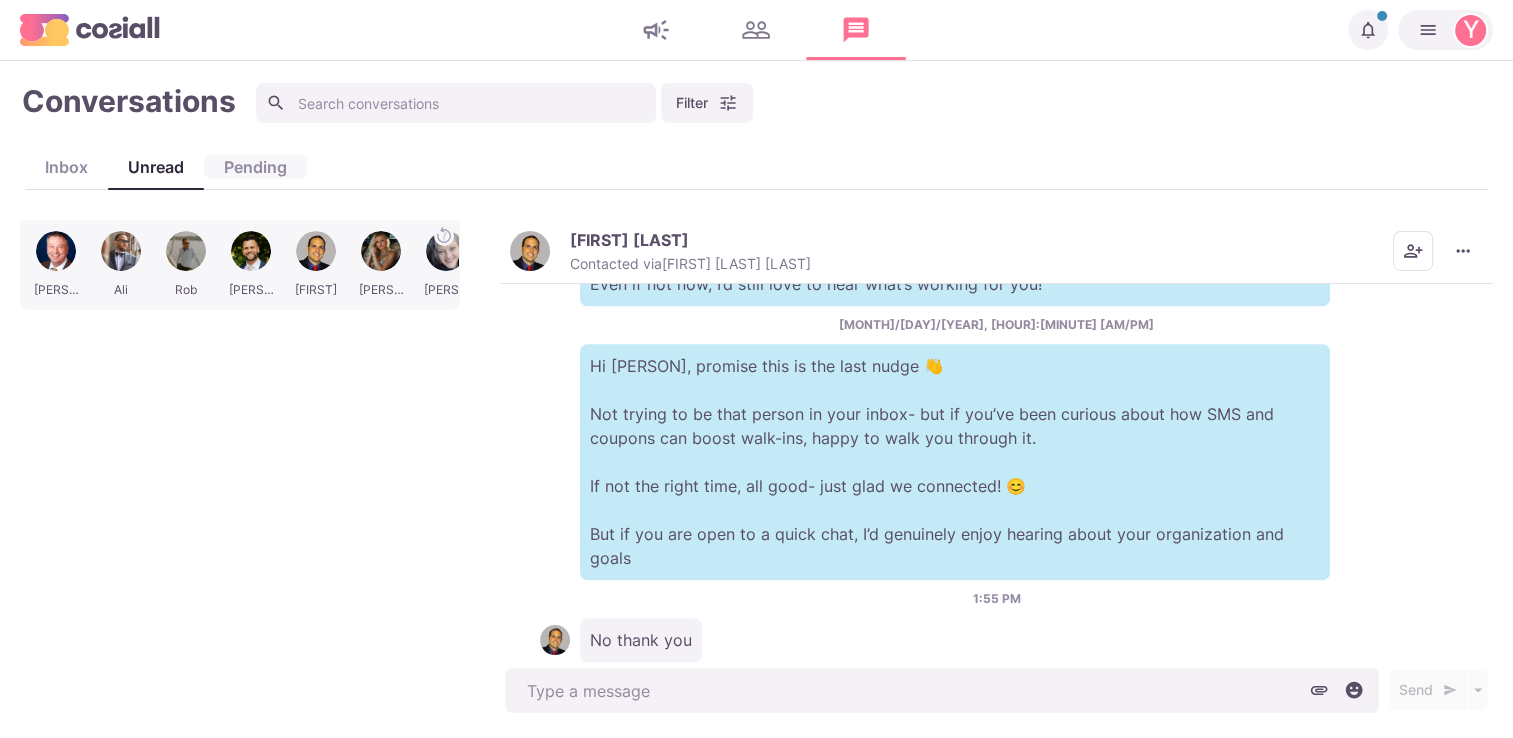 click on "Pending" at bounding box center [255, 167] 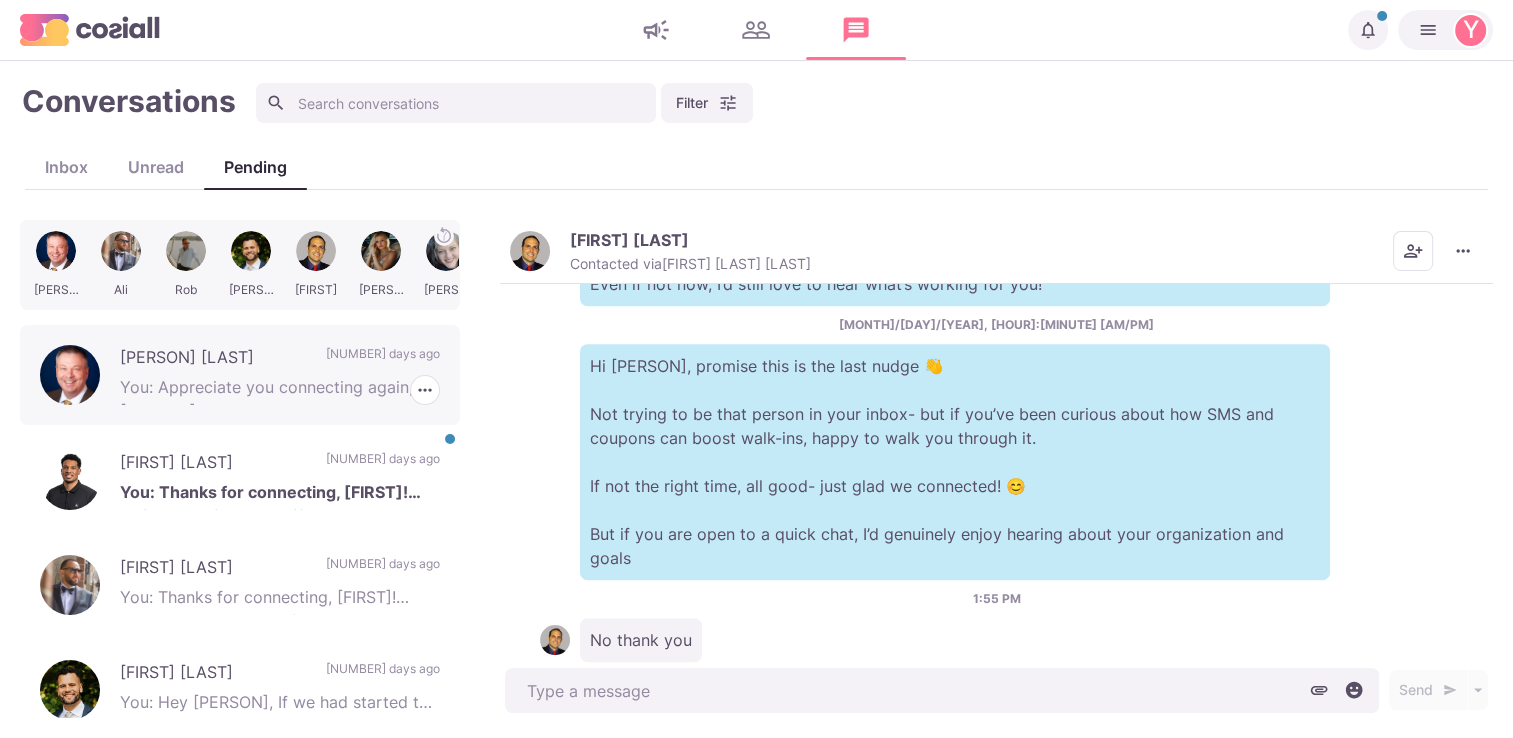 click on "You:    Appreciate you connecting again, [PERSON]-
Sharing something quick that might spark ideas:
One of our local retail clients texted 10K customers → 1,000 showed up that weekend.
No fancy apps. Just a good offer and a clean message.
Would love to hear how you're currently driving local traffic.
Maybe we can swap notes?" at bounding box center [280, 390] 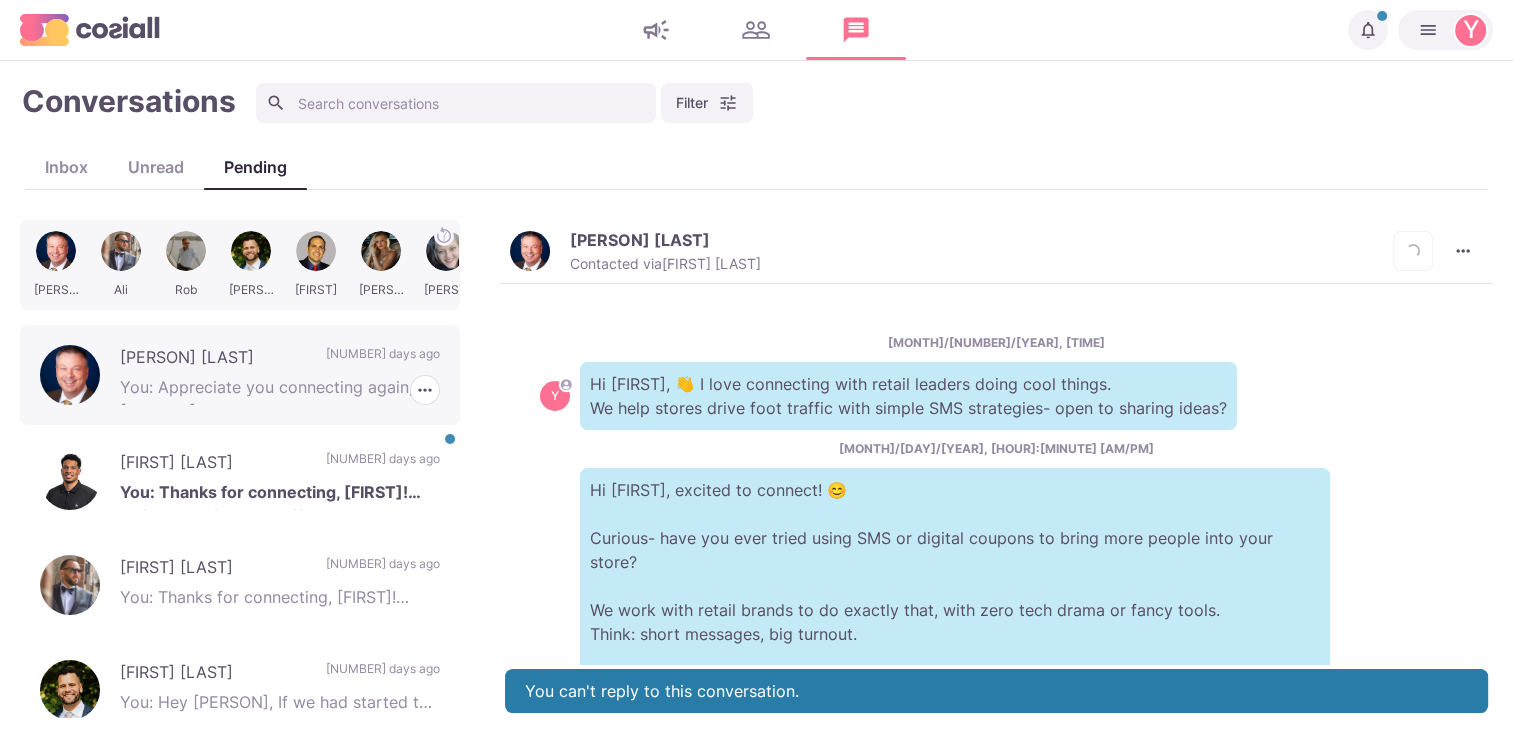 scroll, scrollTop: 315, scrollLeft: 0, axis: vertical 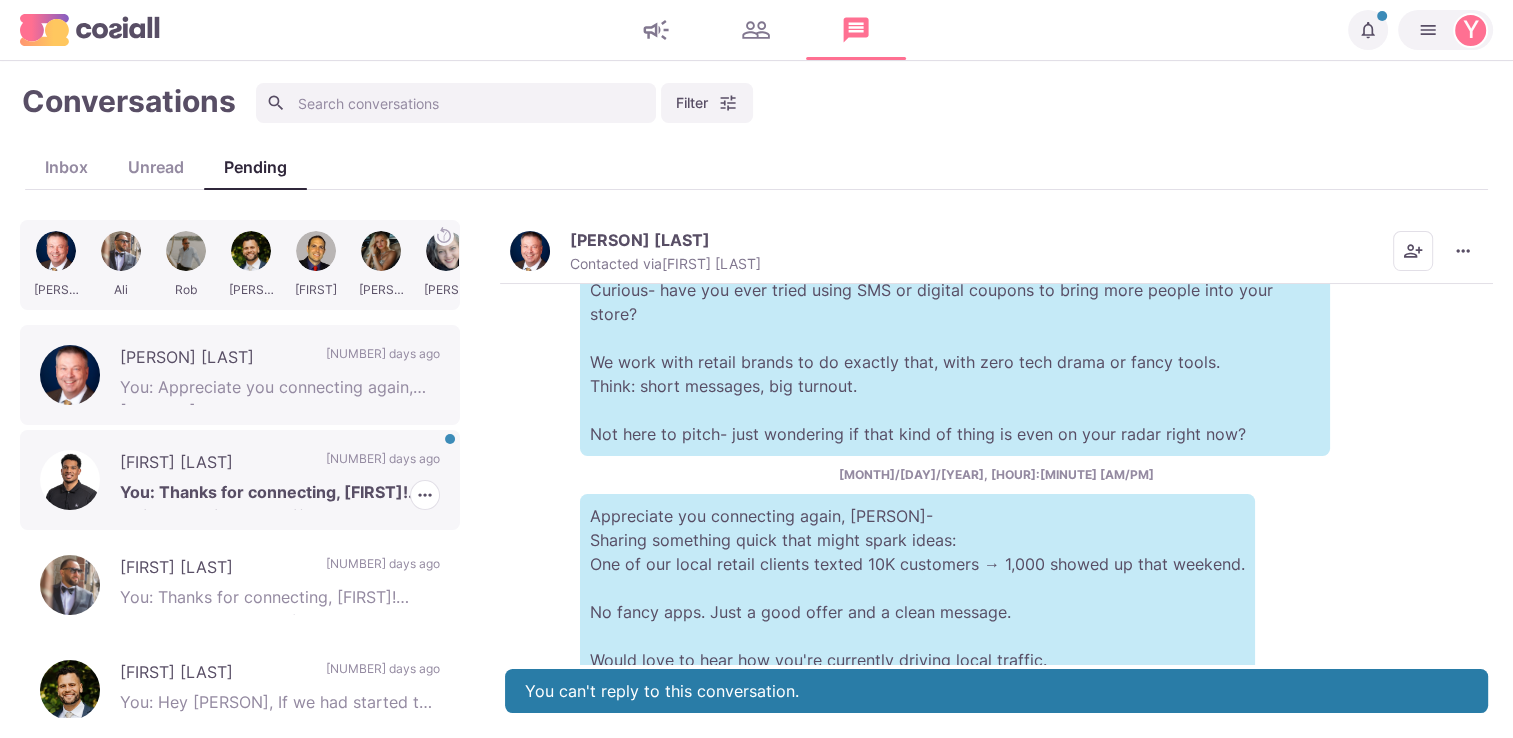 click on "You:    Thanks for connecting, [PERSON]!
Quick question: What if your next 100 customers came from a 15-cent SMS instead of a $500 ad?
We help businesses do exactly that- with AI-driven coupons, SMS & email that boost sales without heavy tech or POS setup.
We even handle setup. You sit back and watch the ROI.
Open to seeing how it could work for your brand?
👉 Let’s book a 15-min demo?
What’s your email?" at bounding box center (280, 495) 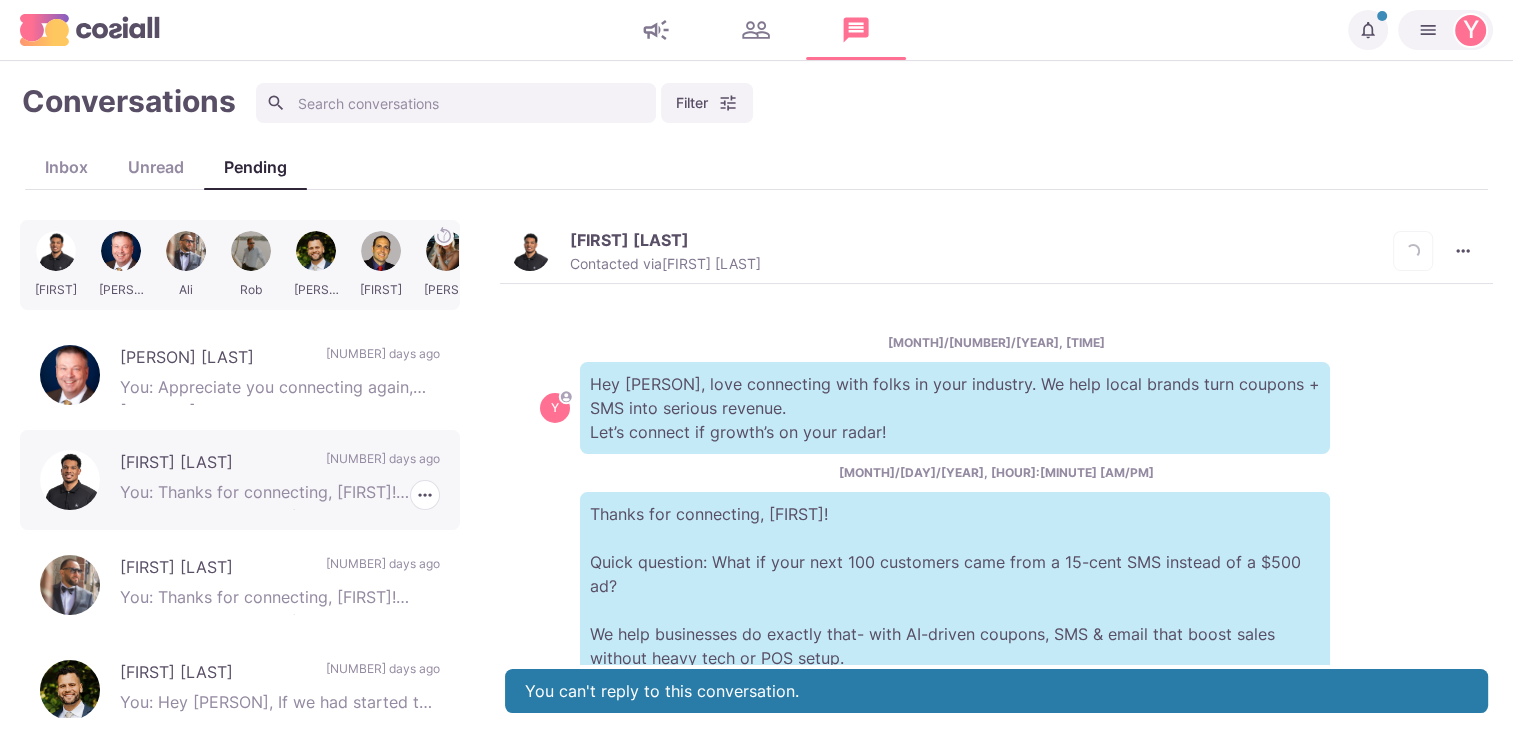 scroll, scrollTop: 233, scrollLeft: 0, axis: vertical 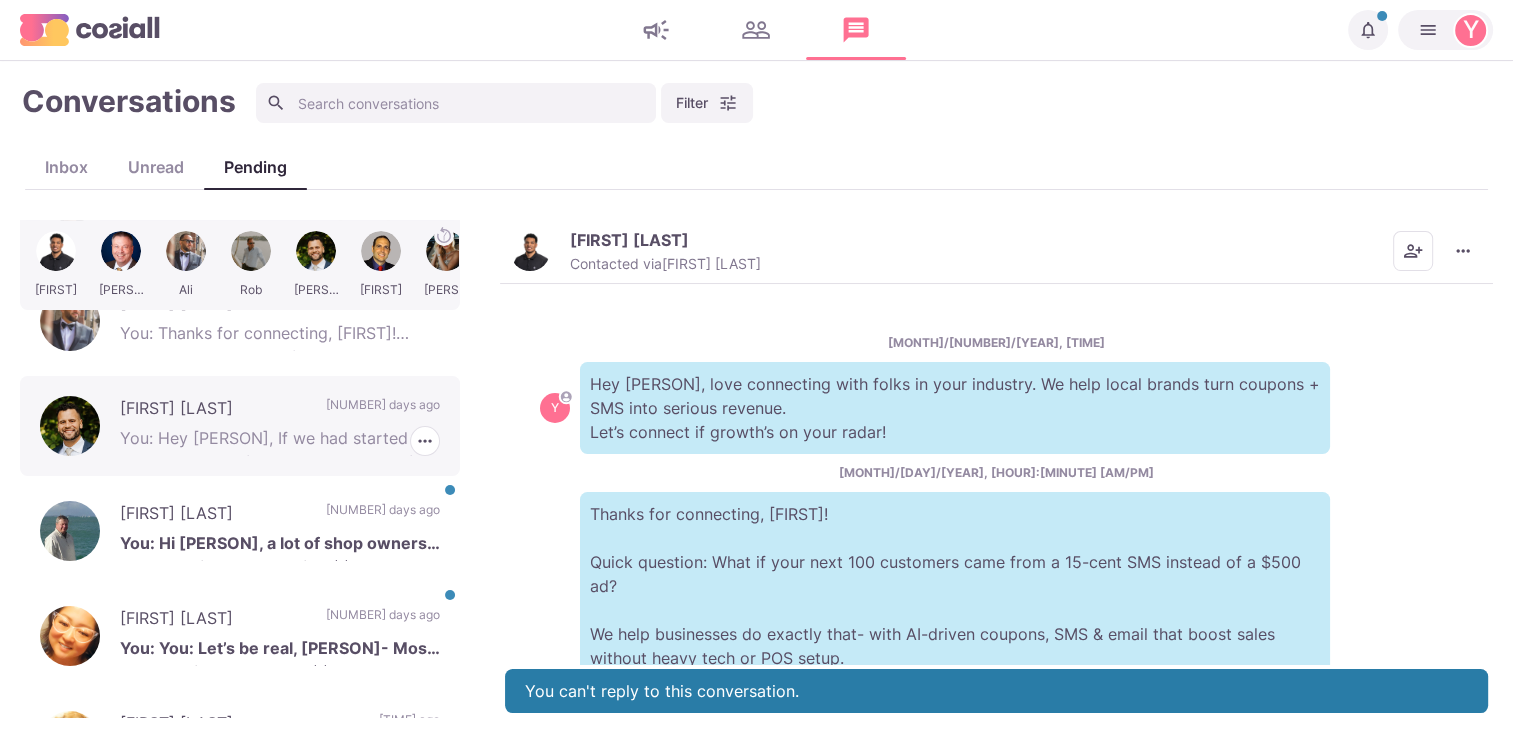 click on "[FIRST] [LAST]" at bounding box center (213, 411) 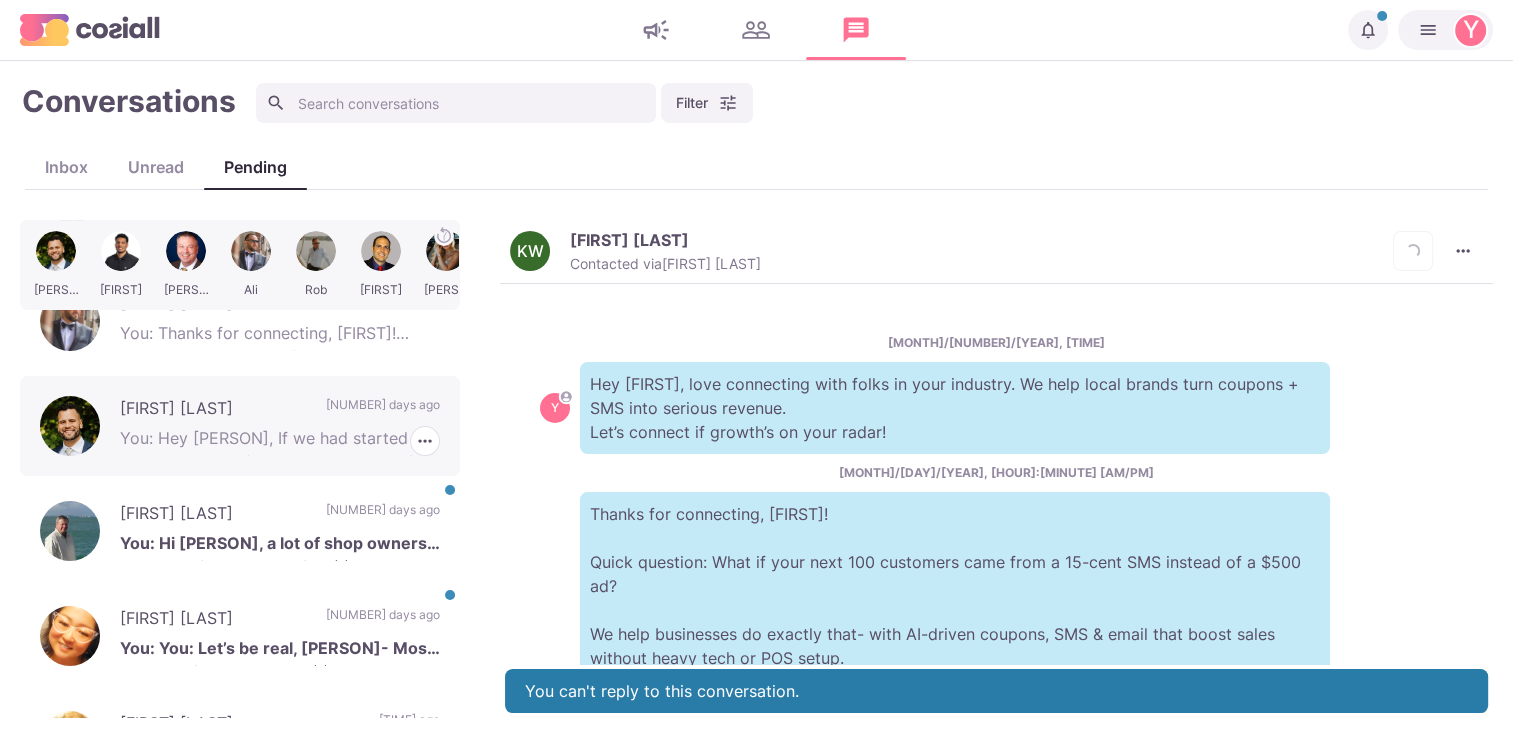 scroll, scrollTop: 1151, scrollLeft: 0, axis: vertical 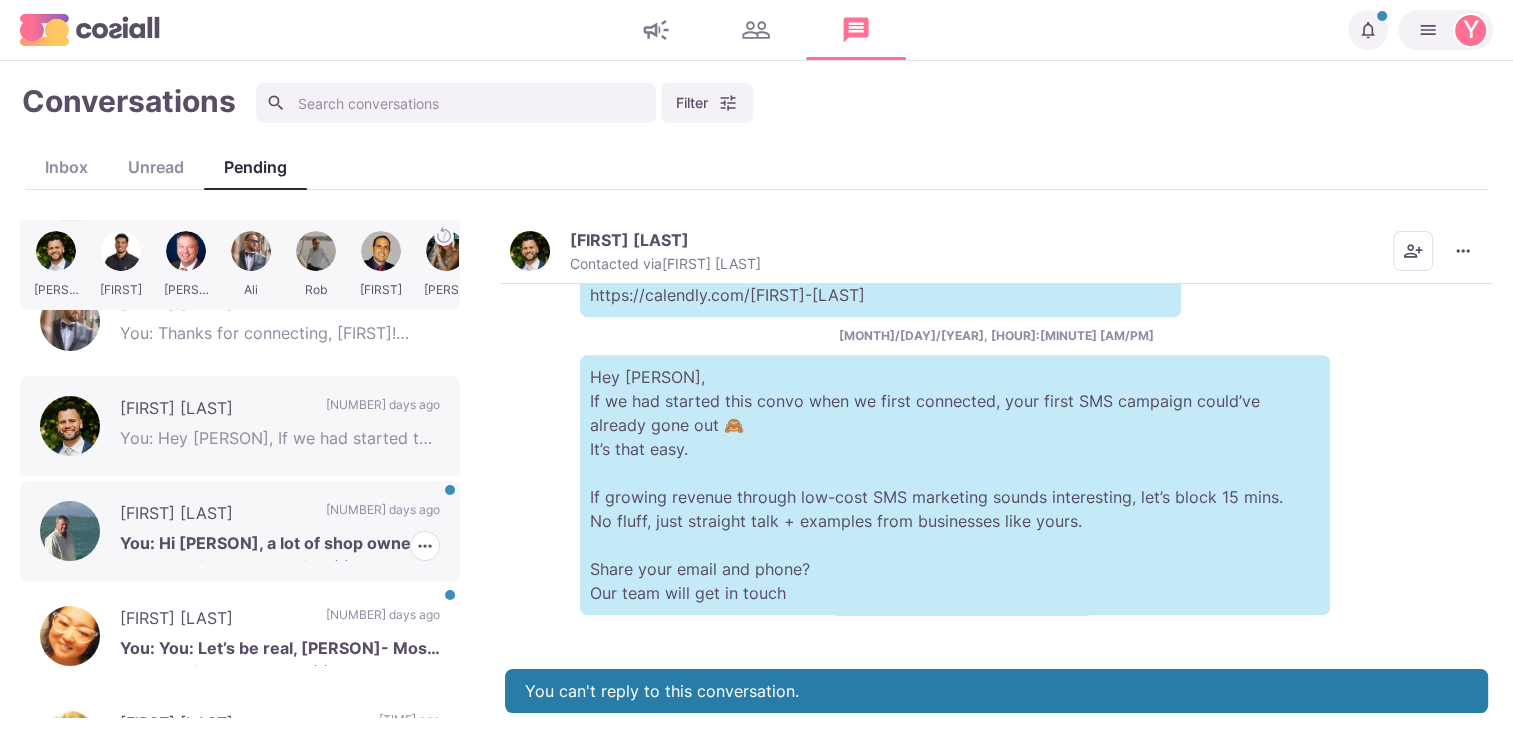 click on "[FIRST] [LAST]" at bounding box center (213, 516) 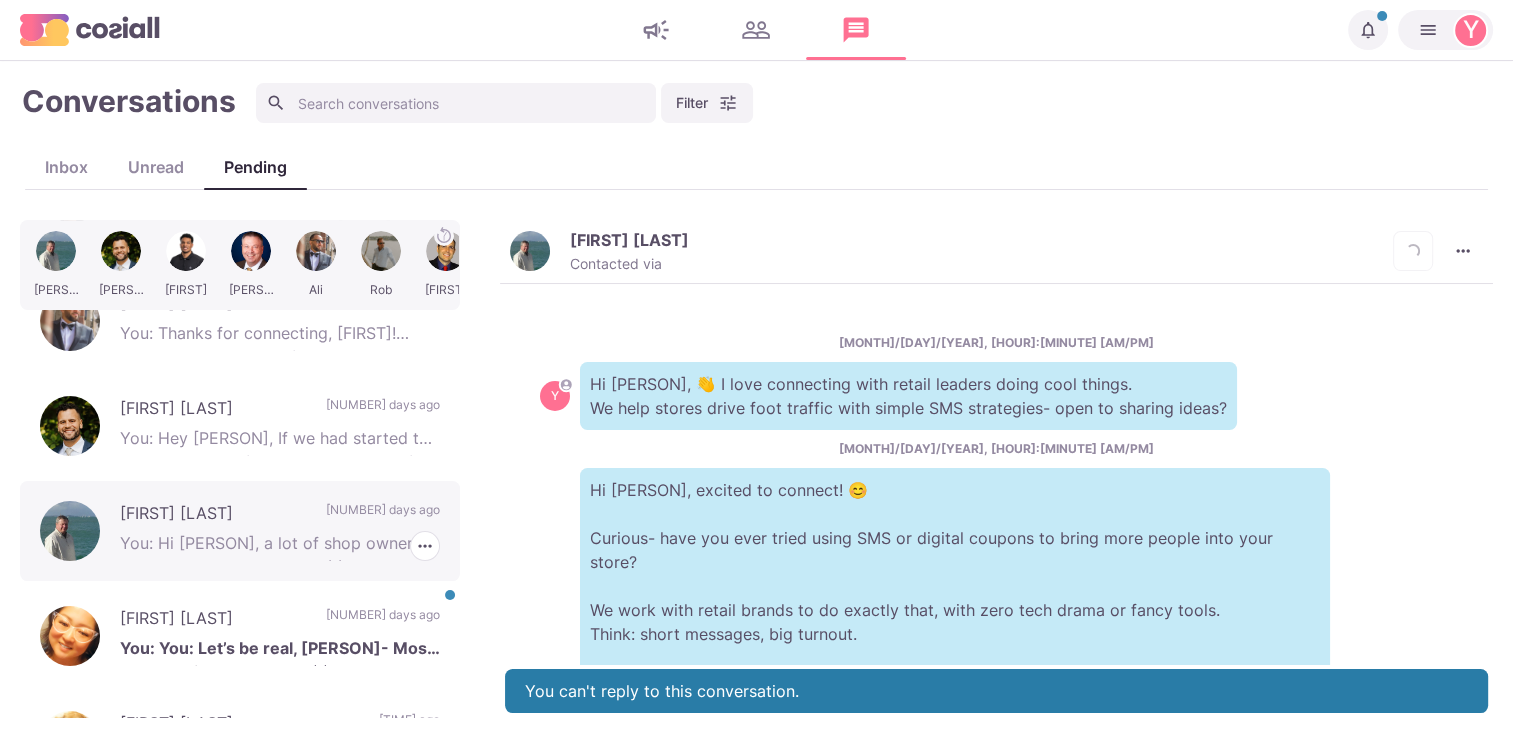 scroll, scrollTop: 589, scrollLeft: 0, axis: vertical 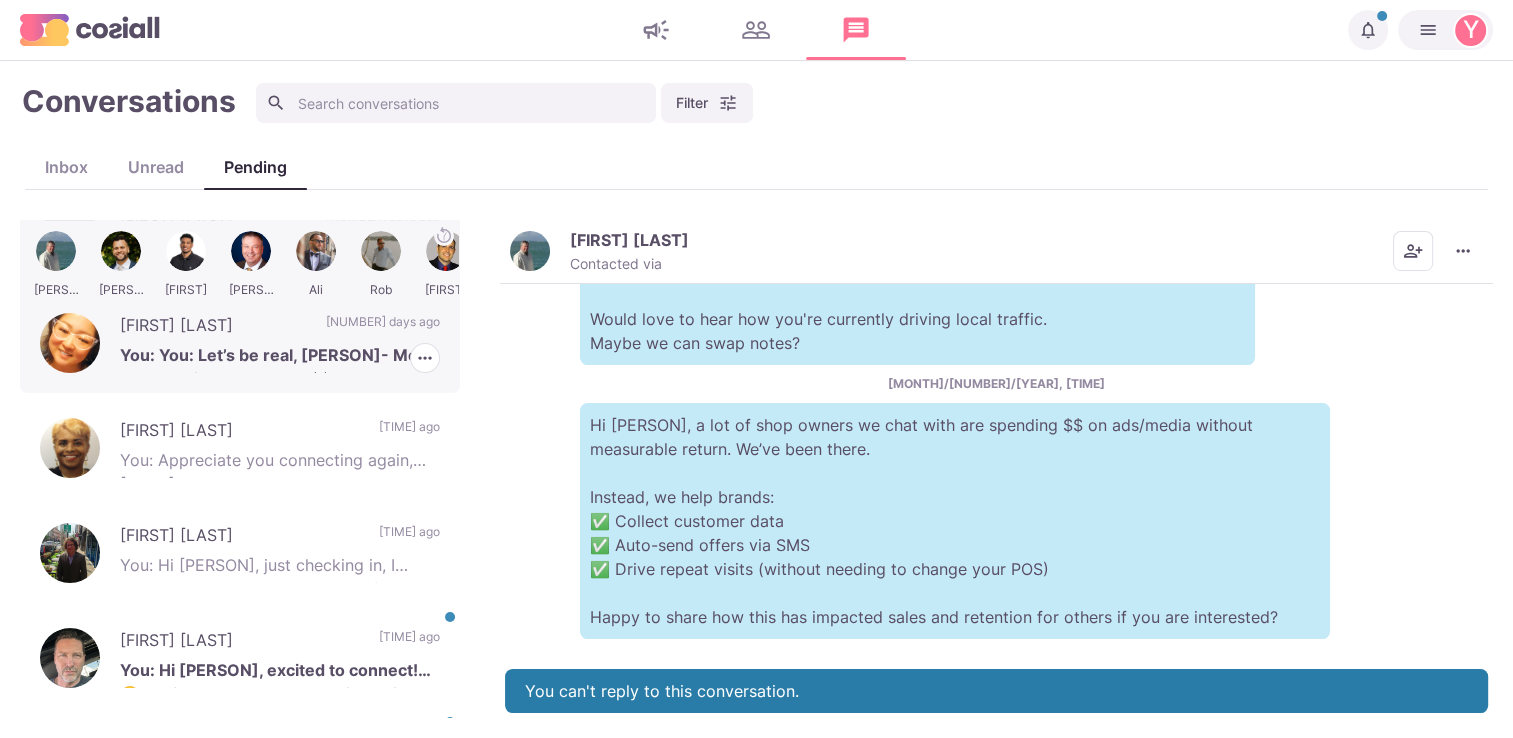 click on "You:    Let’s be real, [PERSON]-
Most small businesses throw $$ at Facebook ads and just hope for the best.
Our system flips that.
Our SmartSavings platform helps you:
✅ Collect real customer data
✅ Auto-send coupons + promos via SMS
✅ Track every sale, click, and visit
Zero tech headaches. No POS drama. Just results.
If growth + ease is what you’re after, book a quick demo 👉
https://calendly.com/bjcameron-statechampsnetwork" at bounding box center [280, 358] 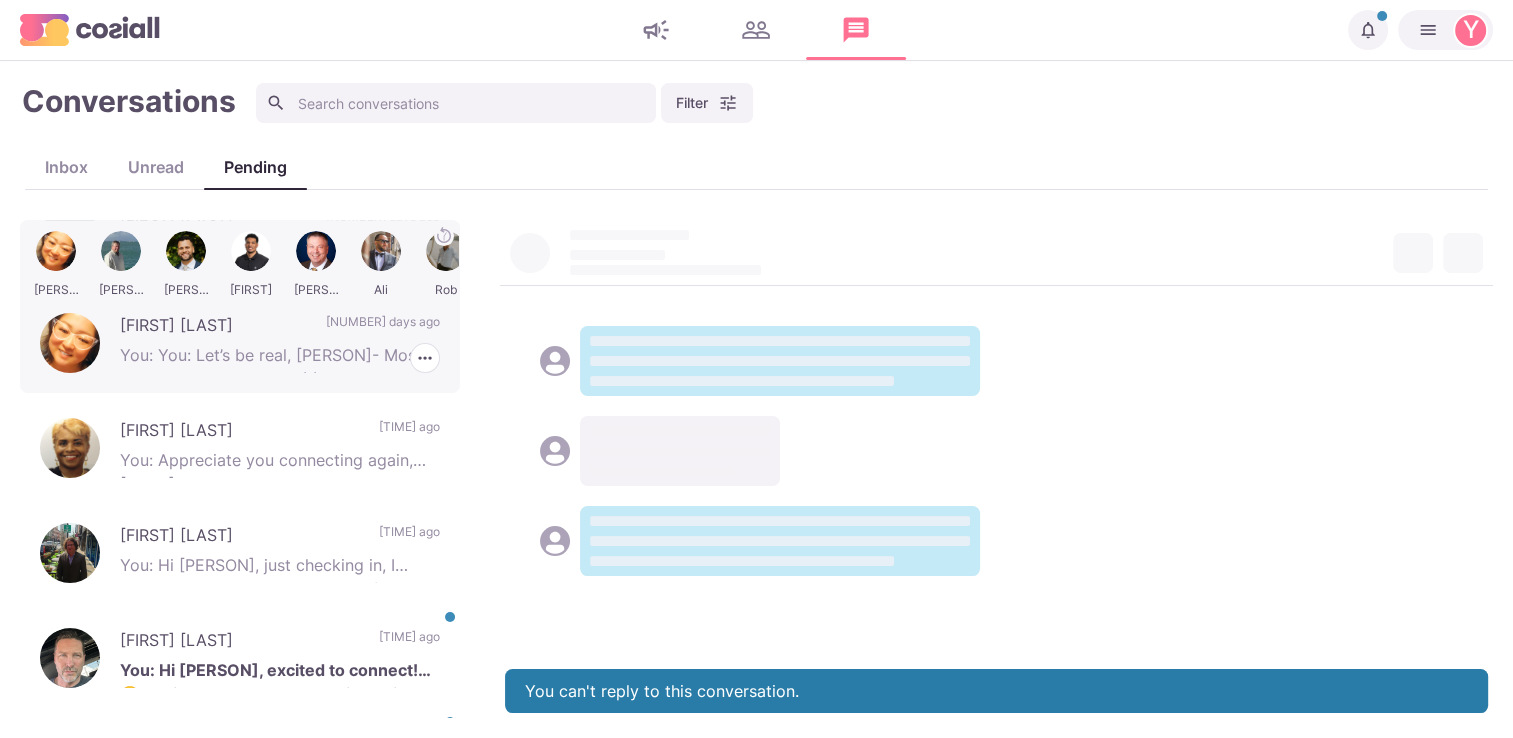 scroll, scrollTop: 853, scrollLeft: 0, axis: vertical 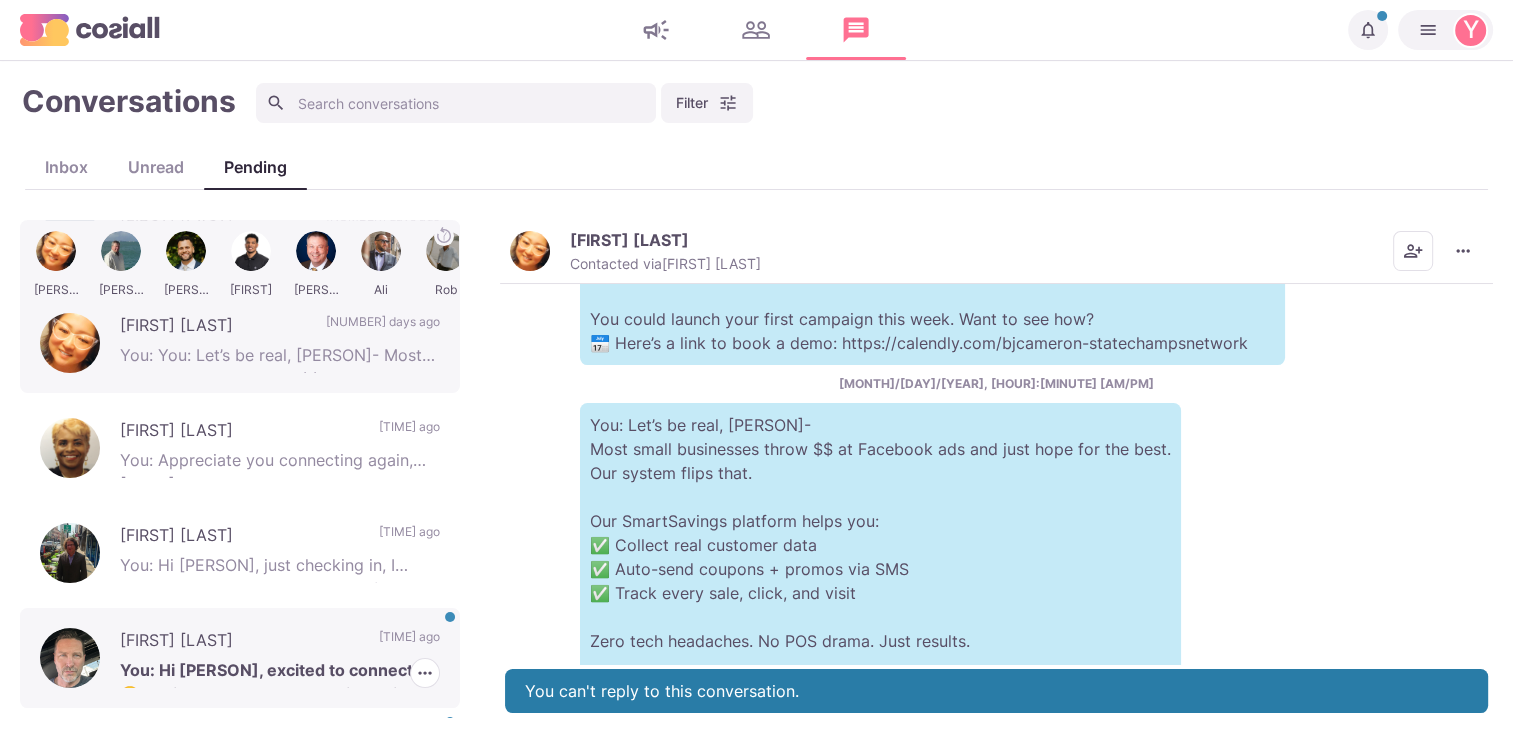 click on "[FIRST] [LAST]" at bounding box center (239, 643) 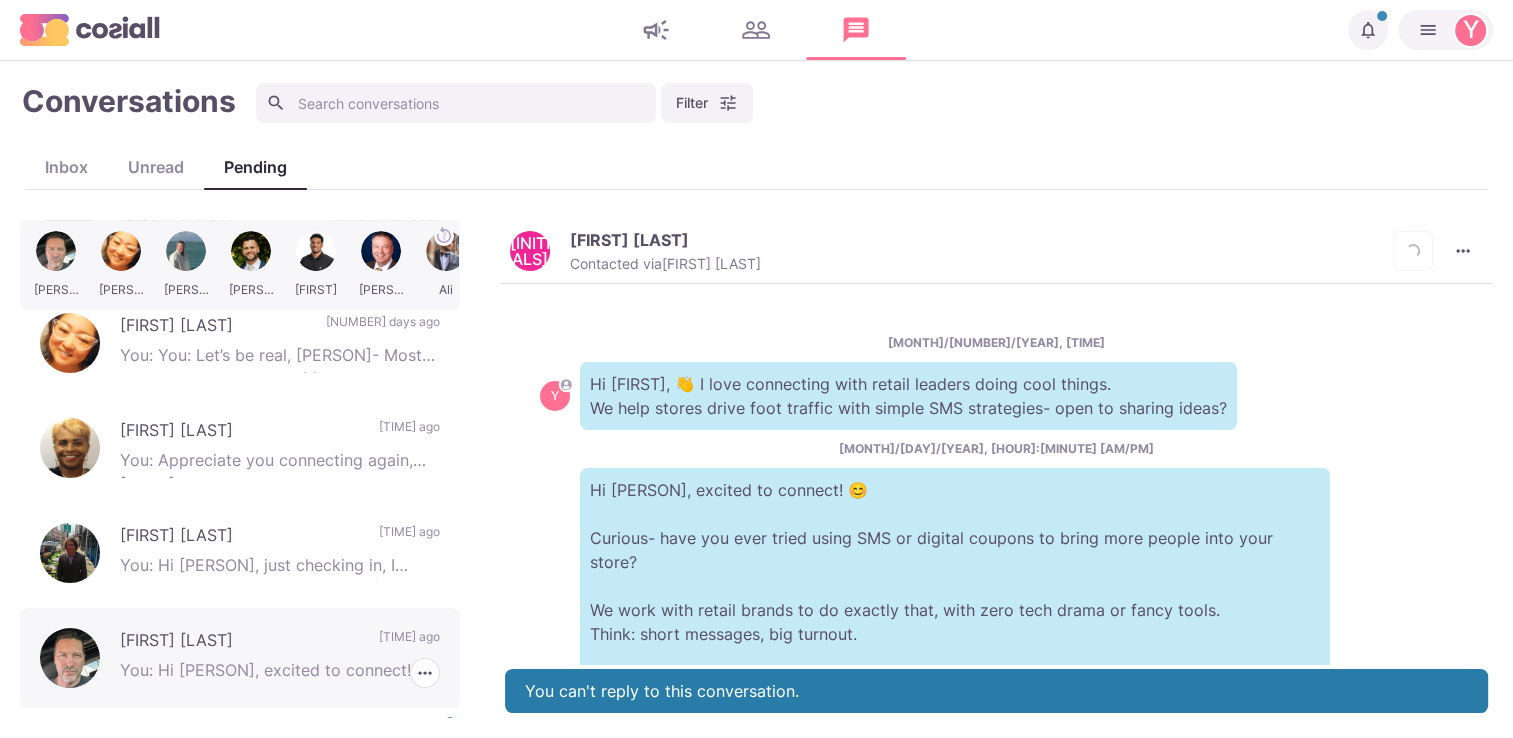 scroll, scrollTop: 65, scrollLeft: 0, axis: vertical 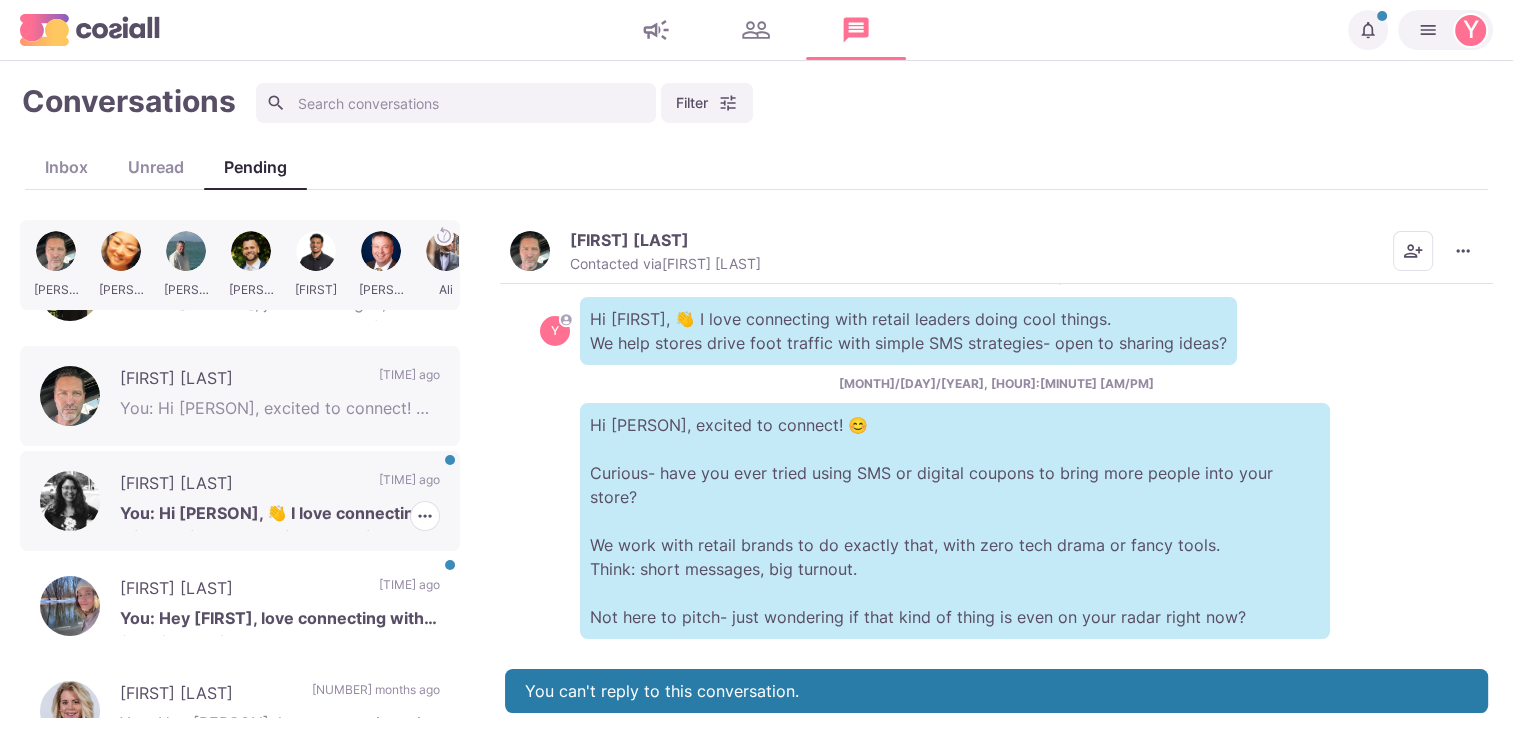 click on "[FIRST] [LAST]" at bounding box center (239, 486) 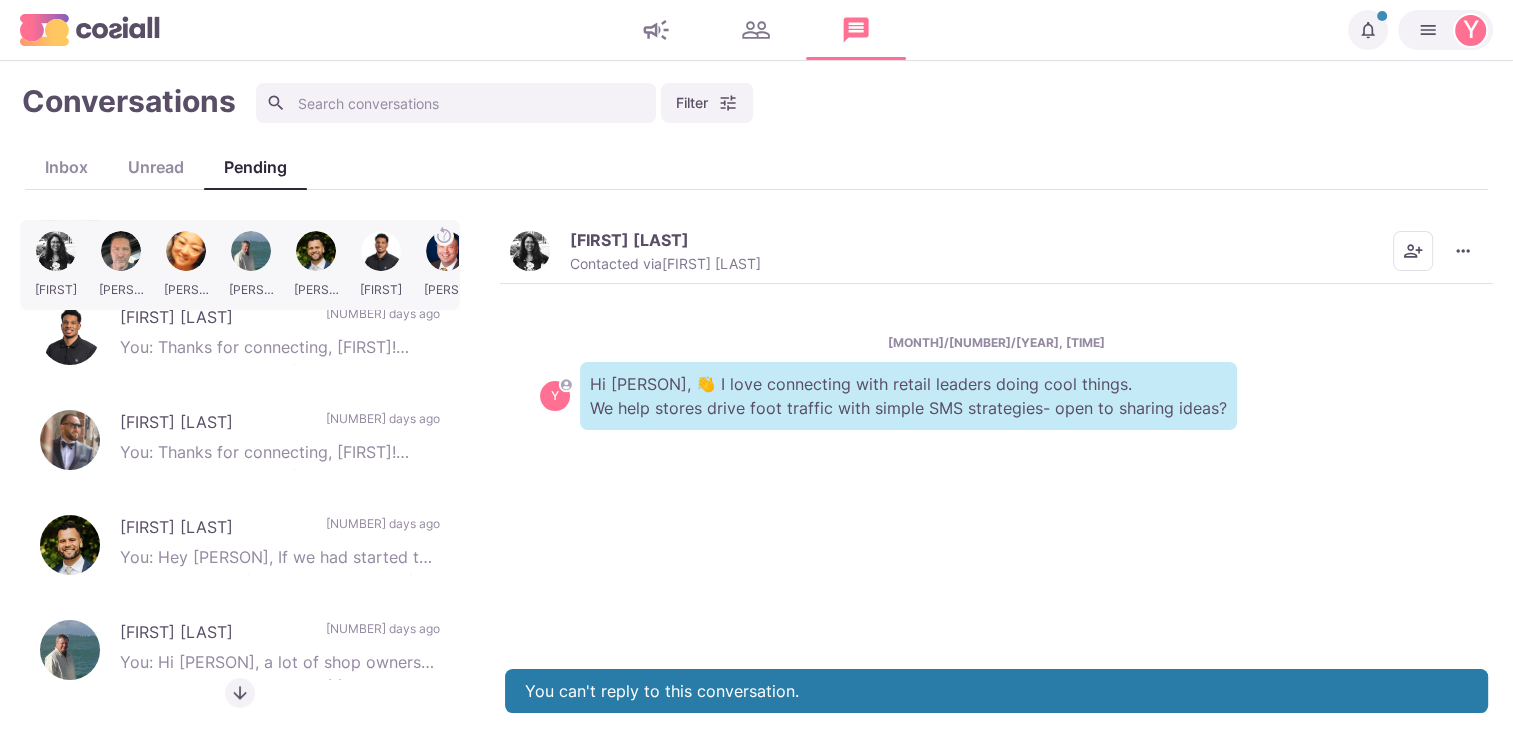 scroll, scrollTop: 0, scrollLeft: 0, axis: both 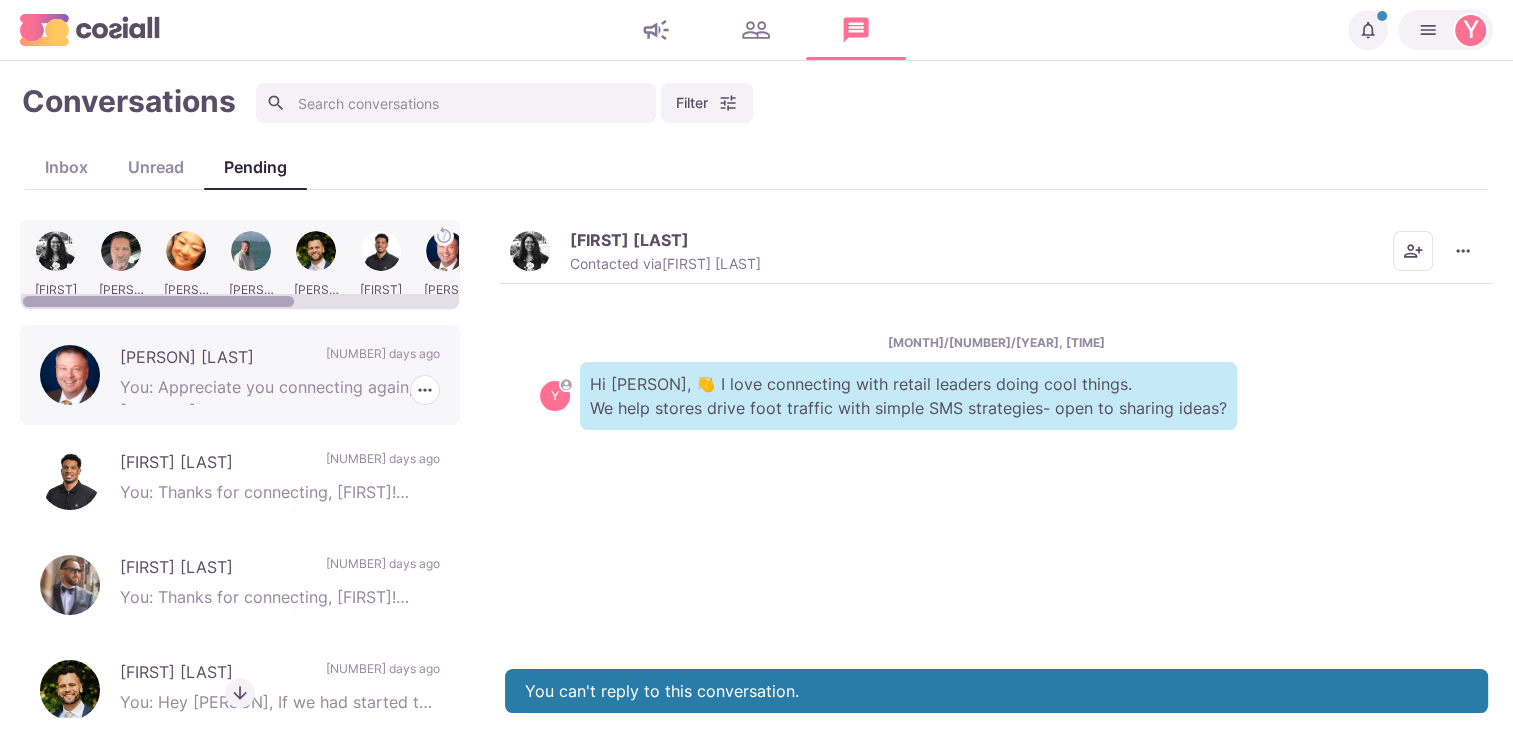 click on "[PERSON] [LAST]" at bounding box center [213, 360] 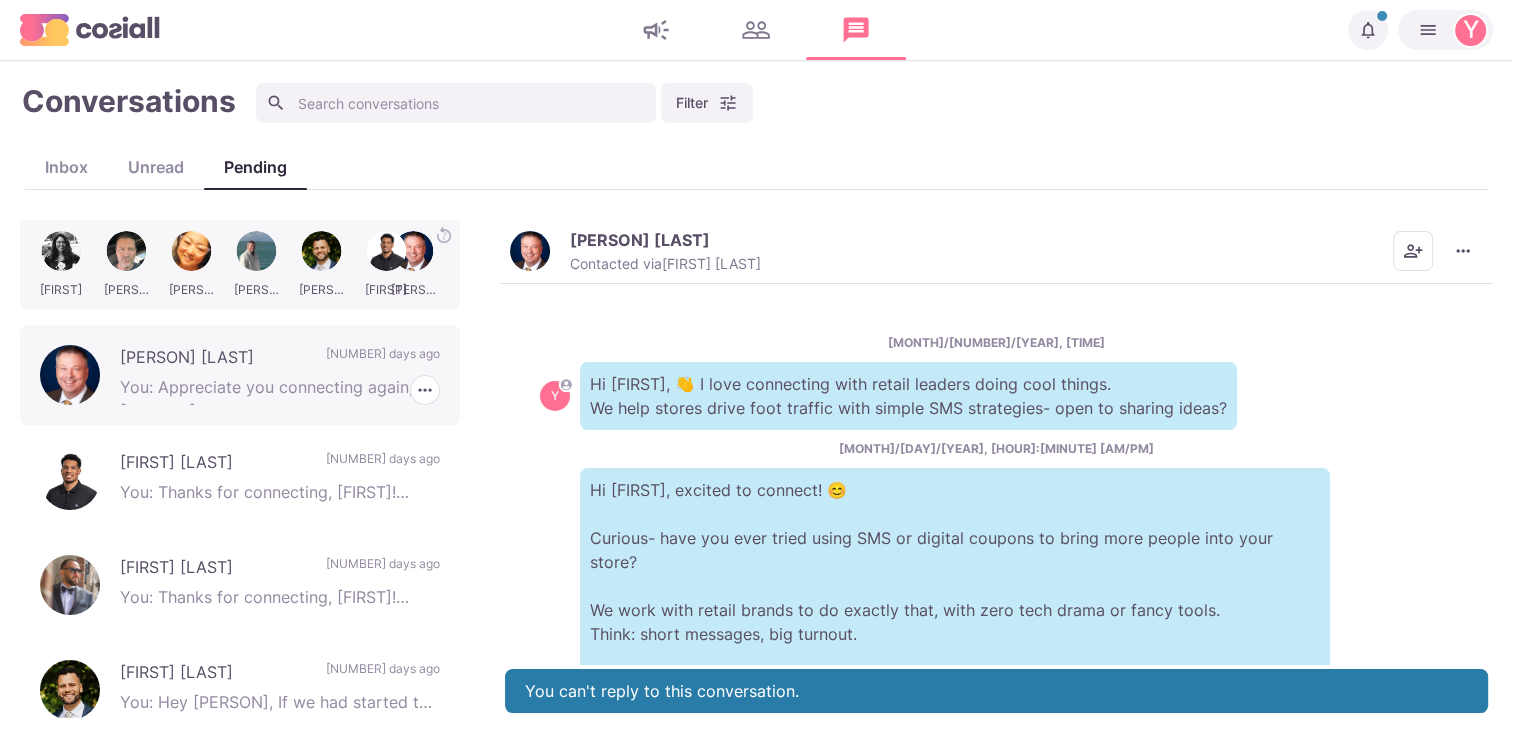 scroll, scrollTop: 315, scrollLeft: 0, axis: vertical 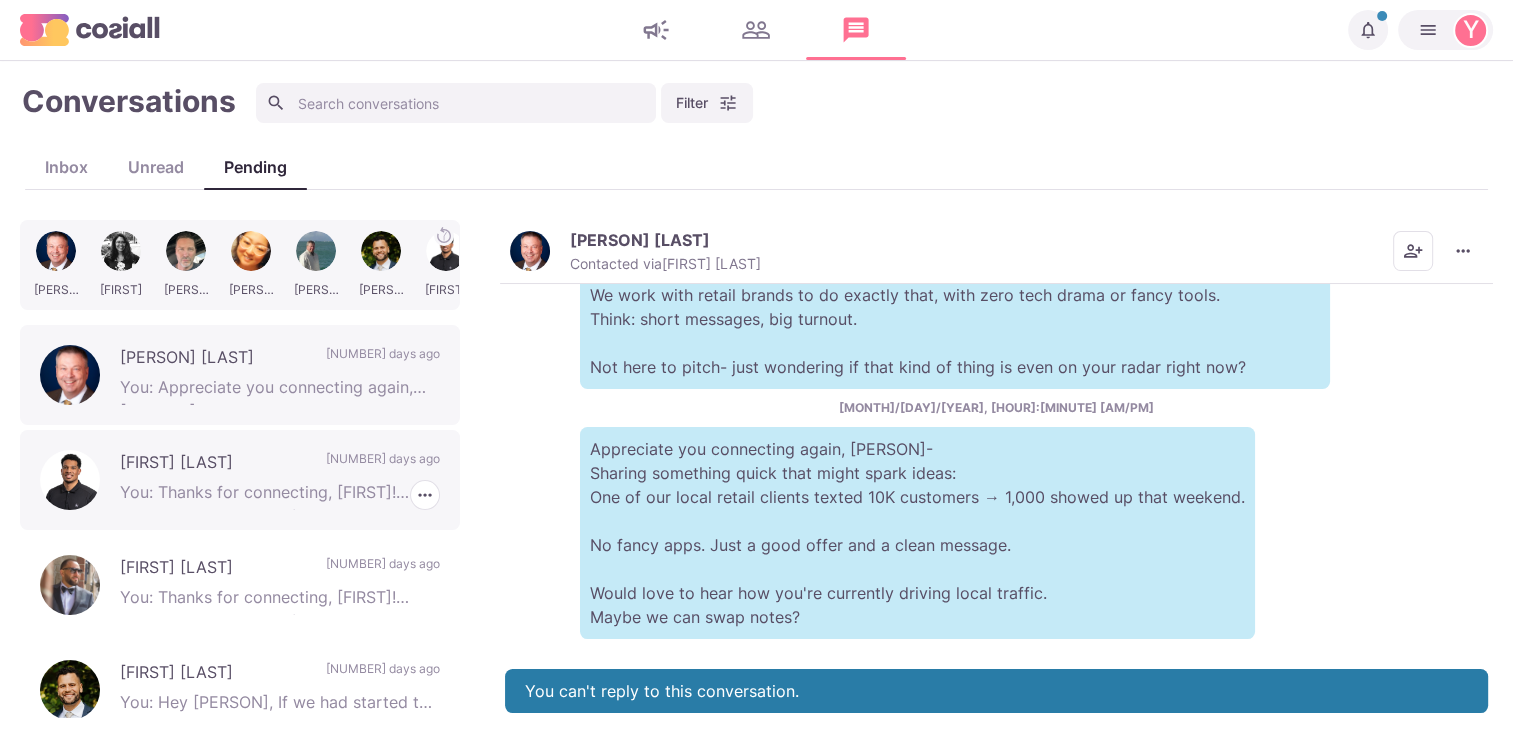 click on "[FIRST] [LAST]" at bounding box center [213, 465] 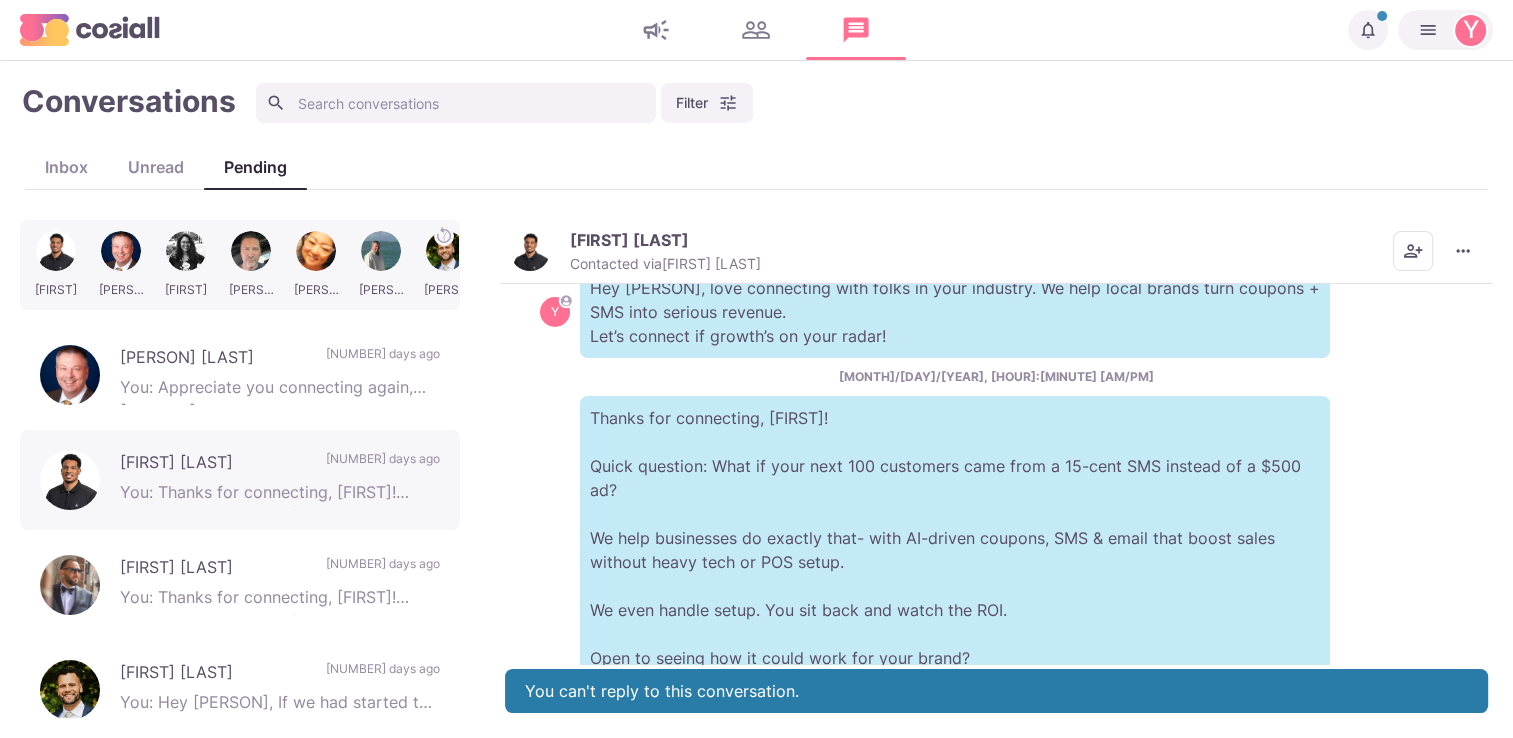 scroll, scrollTop: 73, scrollLeft: 0, axis: vertical 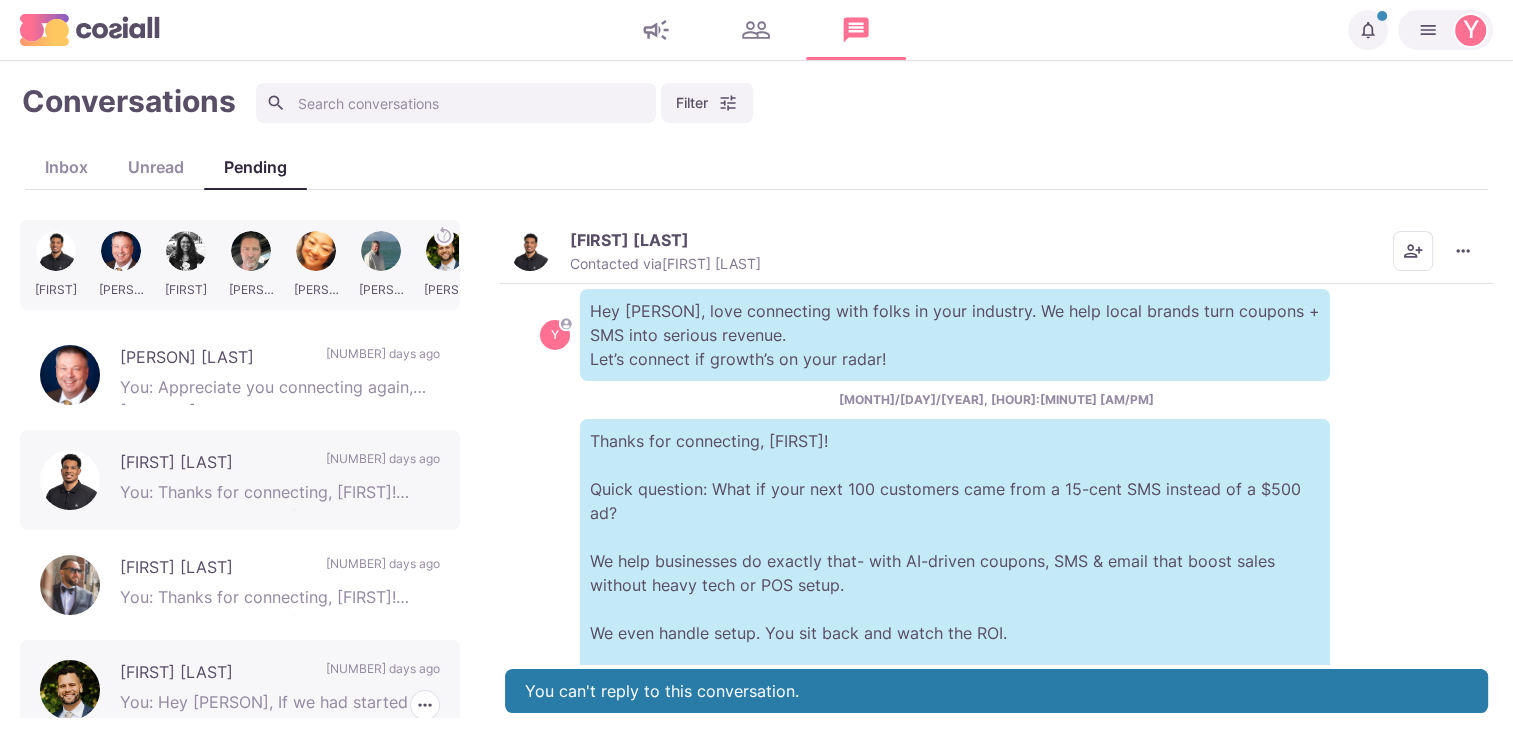 click on "You:    Hey [PERSON],
If we had started this convo when we first connected, your first SMS campaign could’ve already gone out 🙈
It’s that easy.
If growing revenue through low-cost SMS marketing sounds interesting, let’s block 15 mins.
No fluff, just straight talk + examples from businesses like yours.
Share your email and phone?
Our team will get in touch" at bounding box center [280, 705] 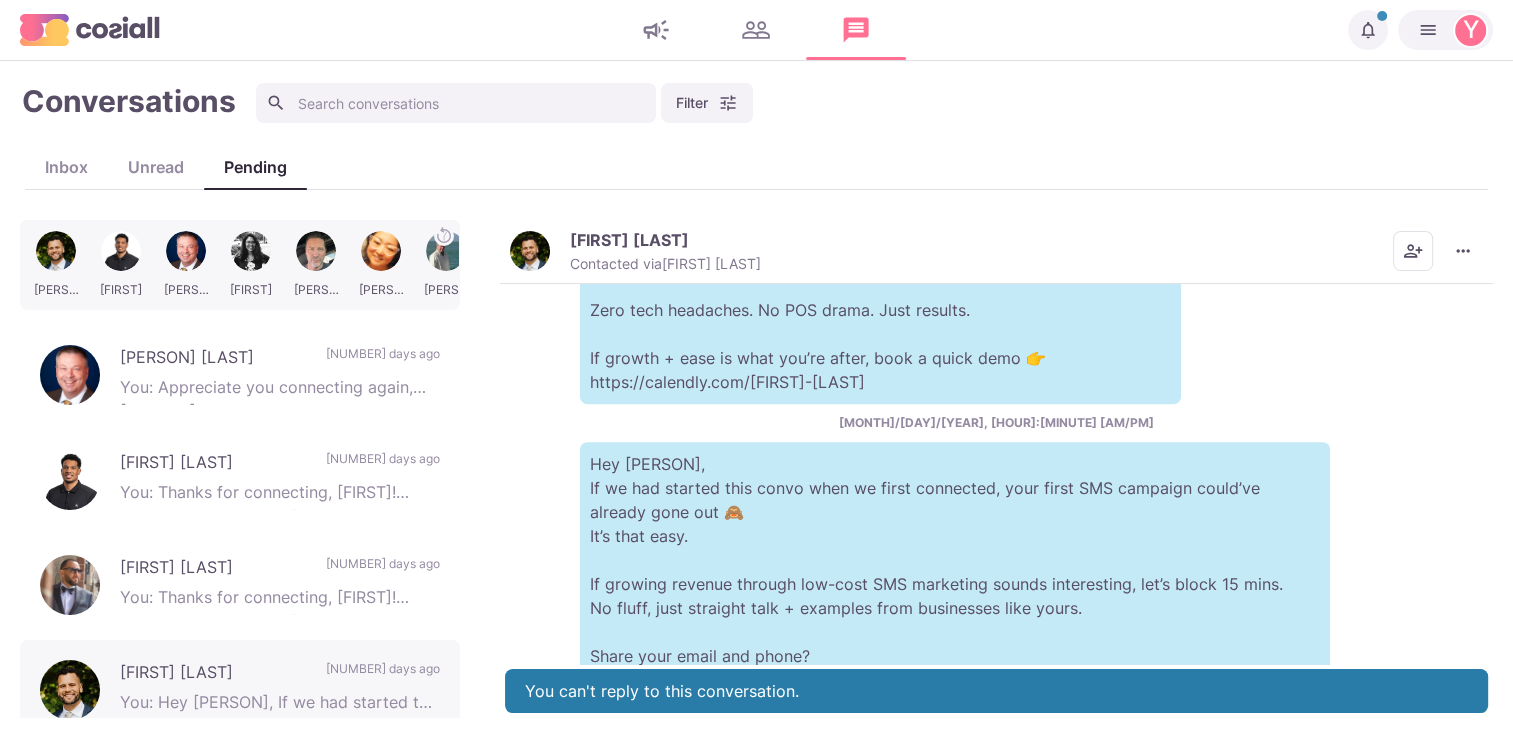 scroll, scrollTop: 1031, scrollLeft: 0, axis: vertical 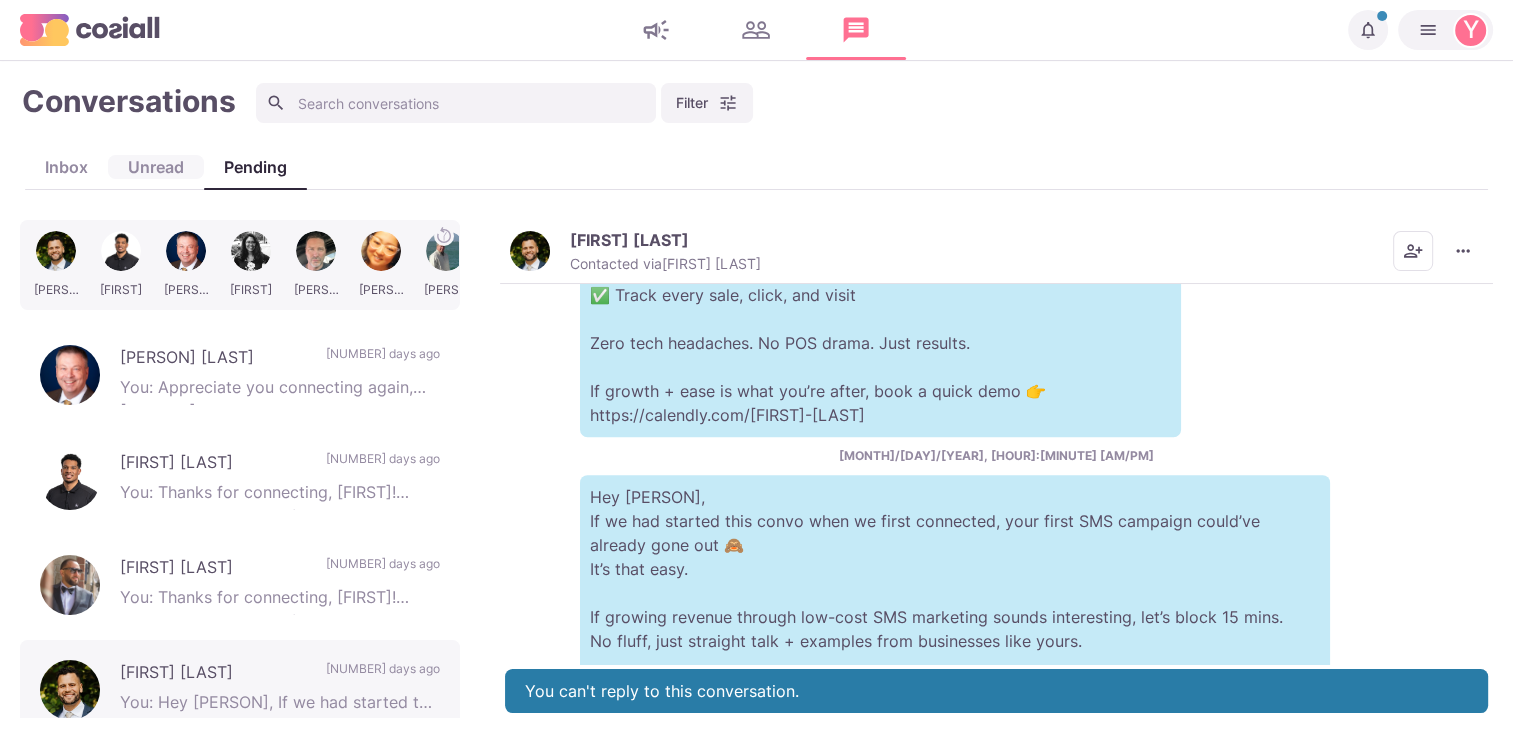 click on "Unread" at bounding box center (156, 167) 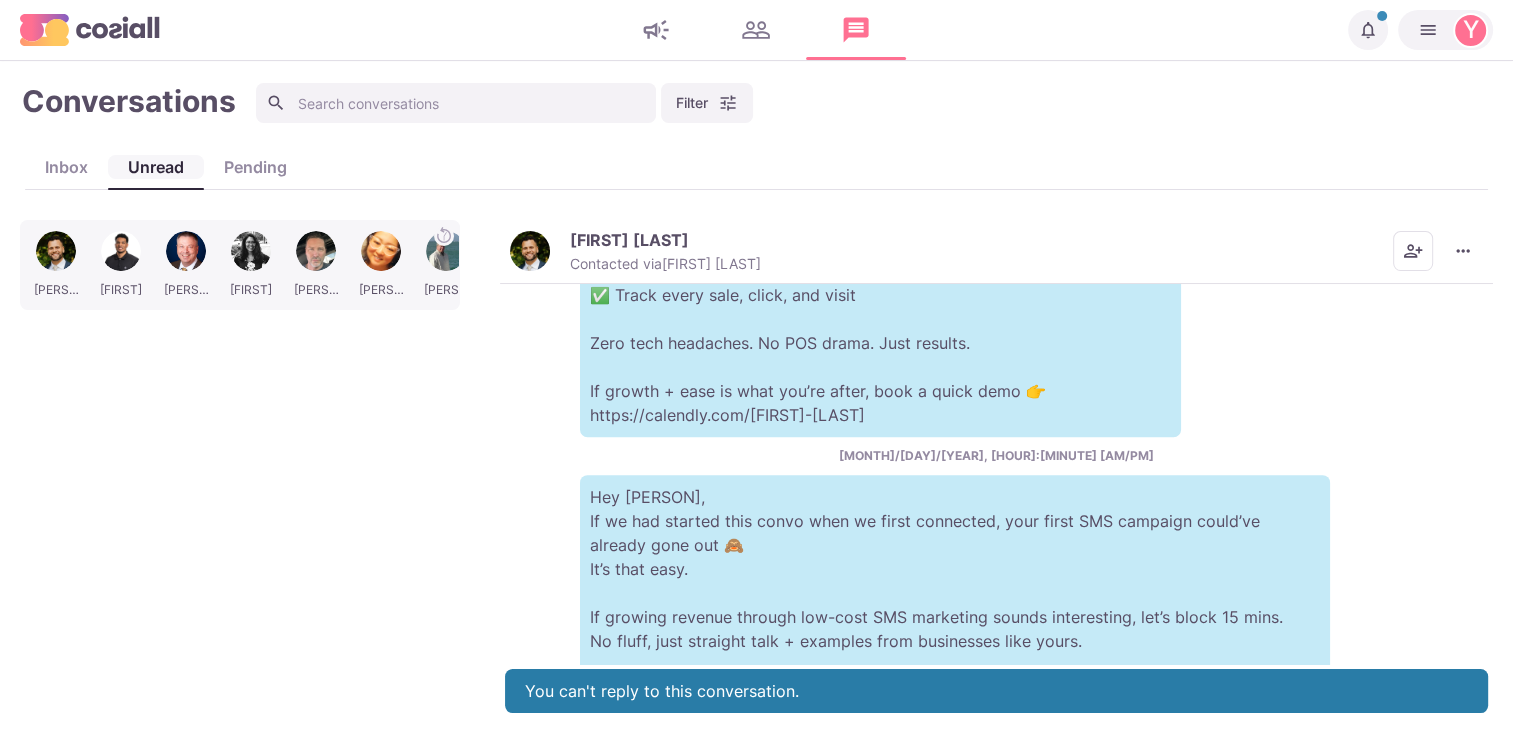 click on "Unread" at bounding box center [156, 167] 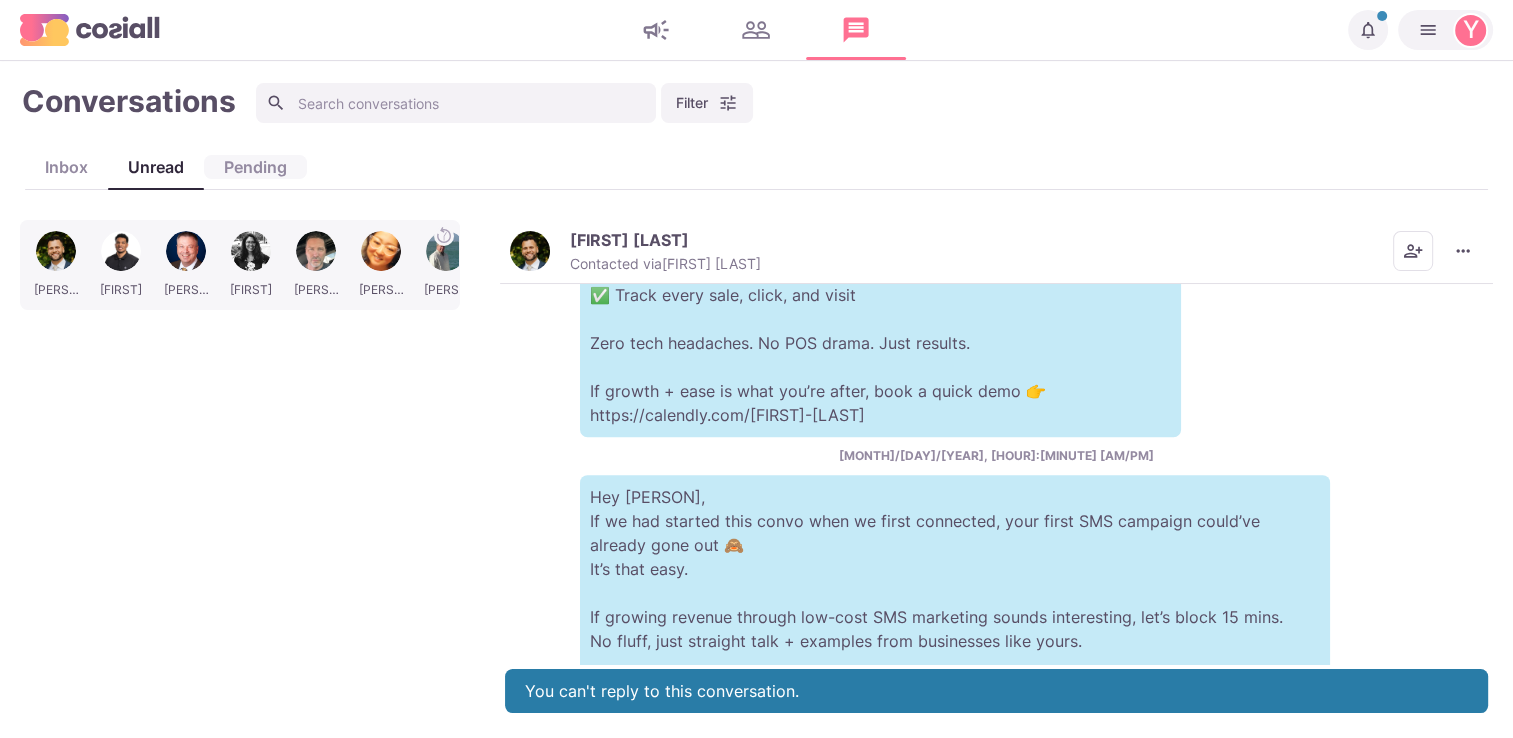 click on "Pending" at bounding box center [255, 167] 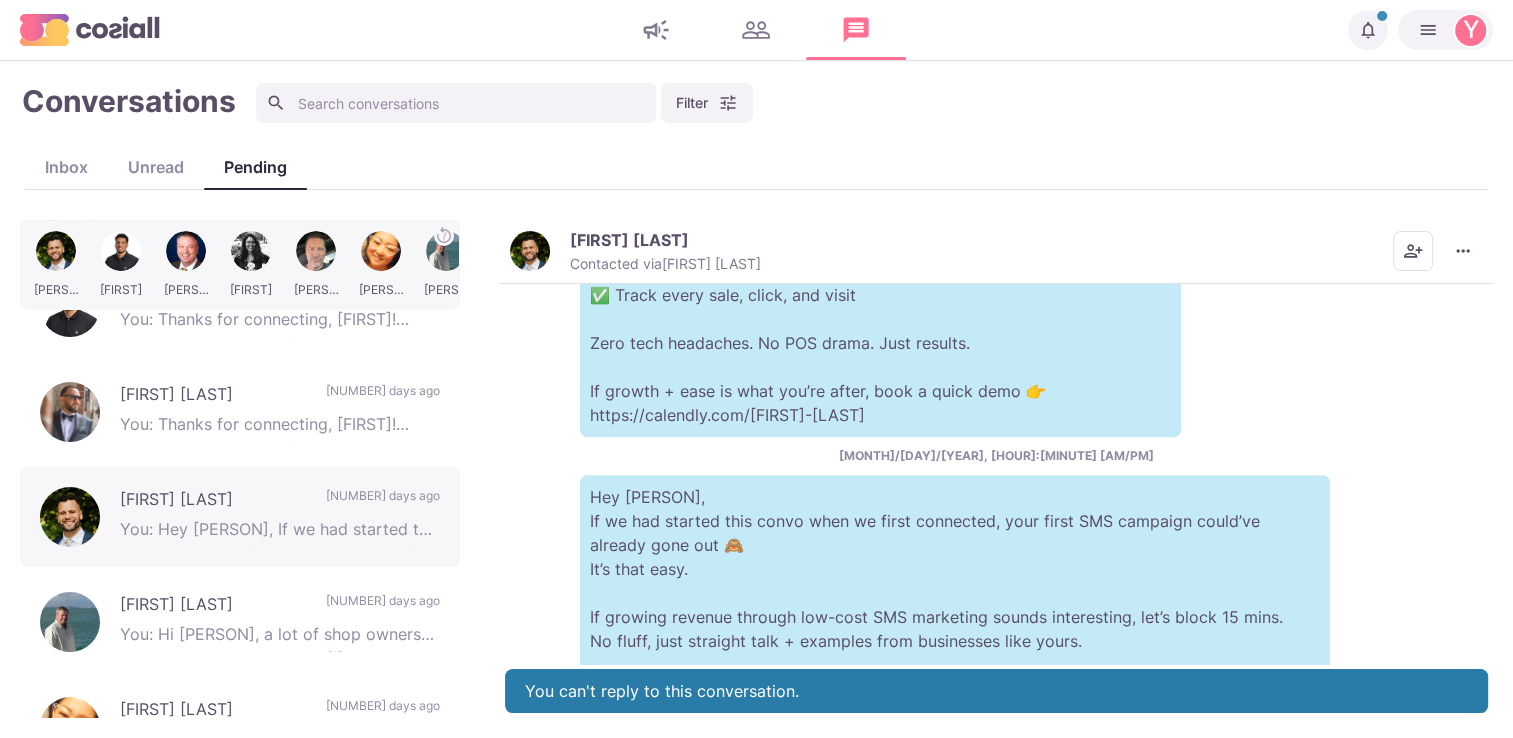 scroll, scrollTop: 0, scrollLeft: 0, axis: both 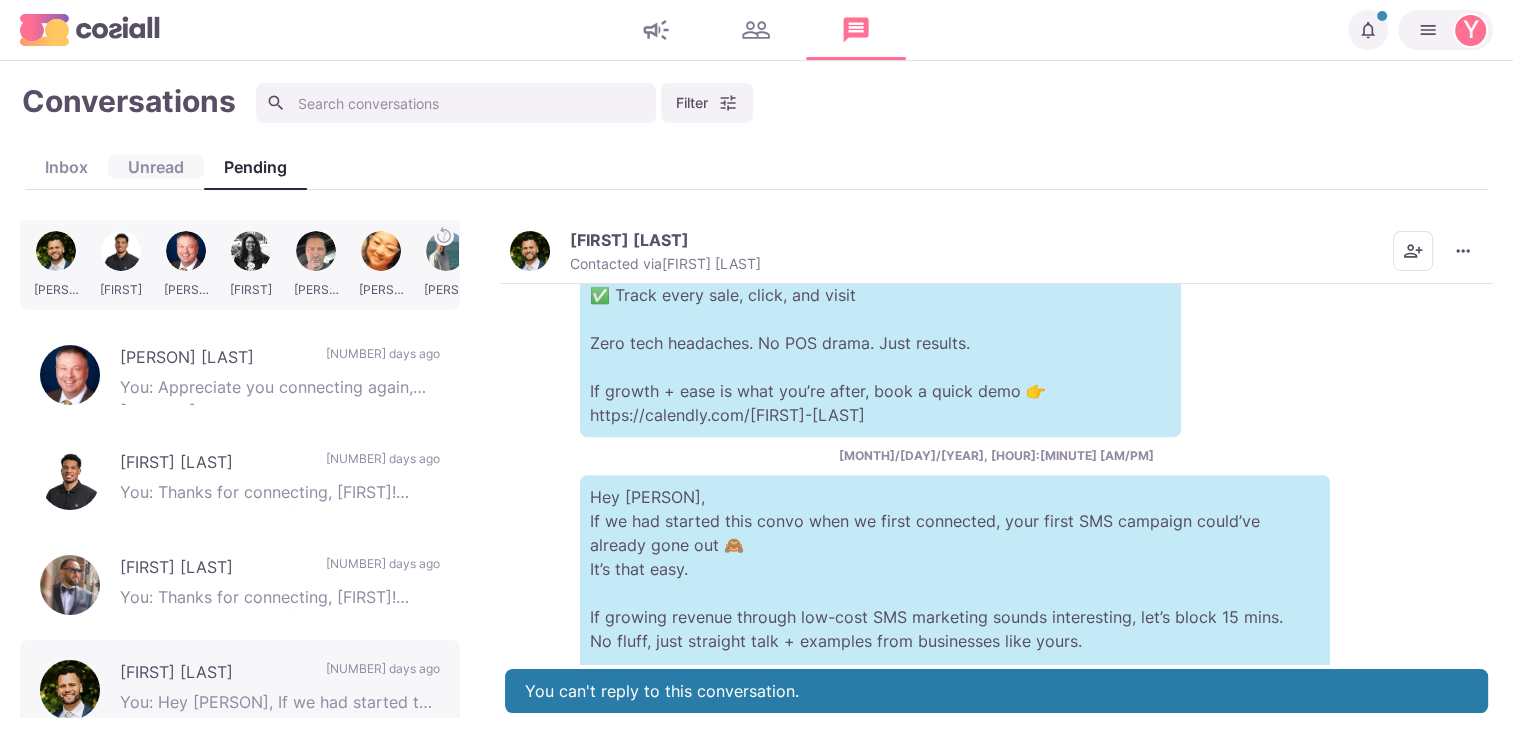click on "Unread" at bounding box center [156, 167] 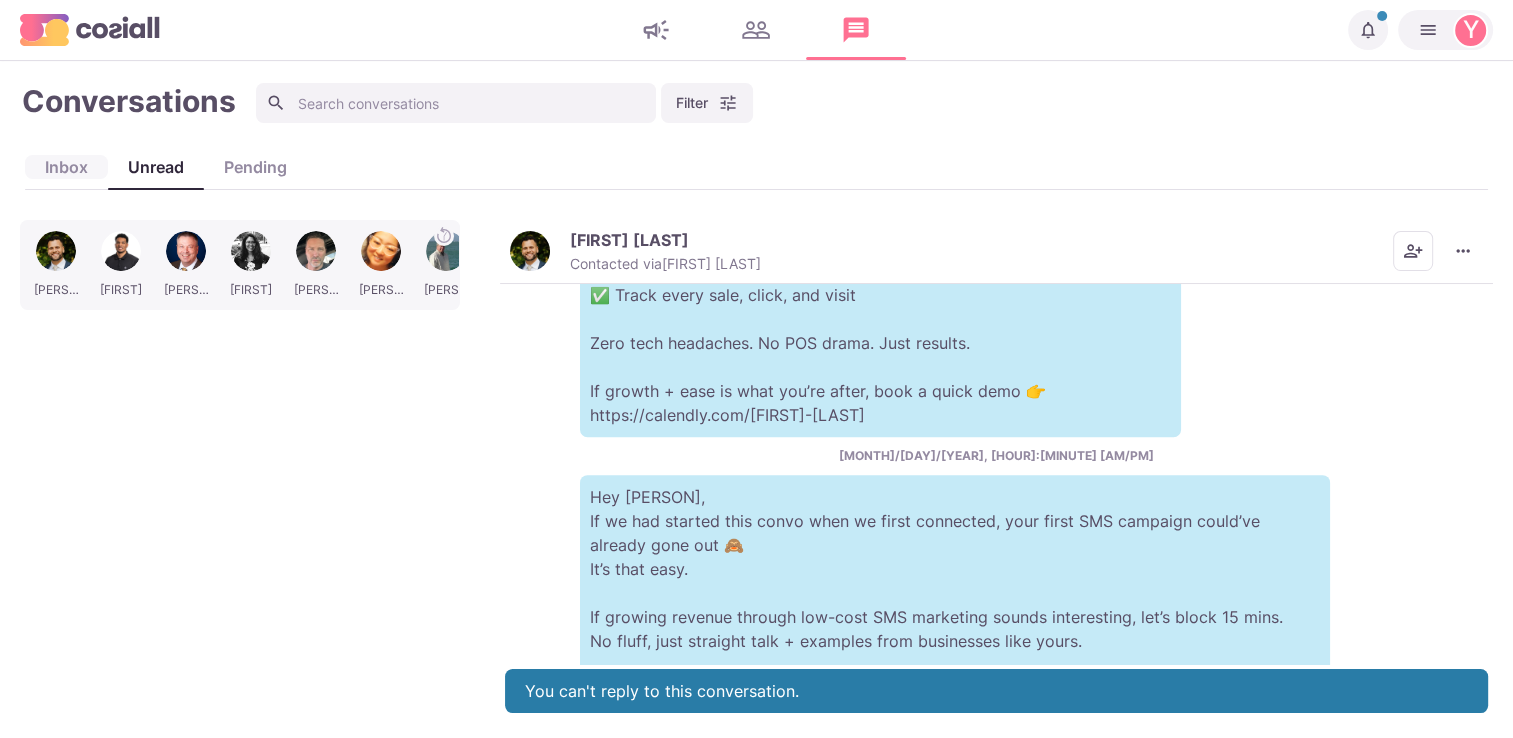 click on "Inbox" at bounding box center [66, 167] 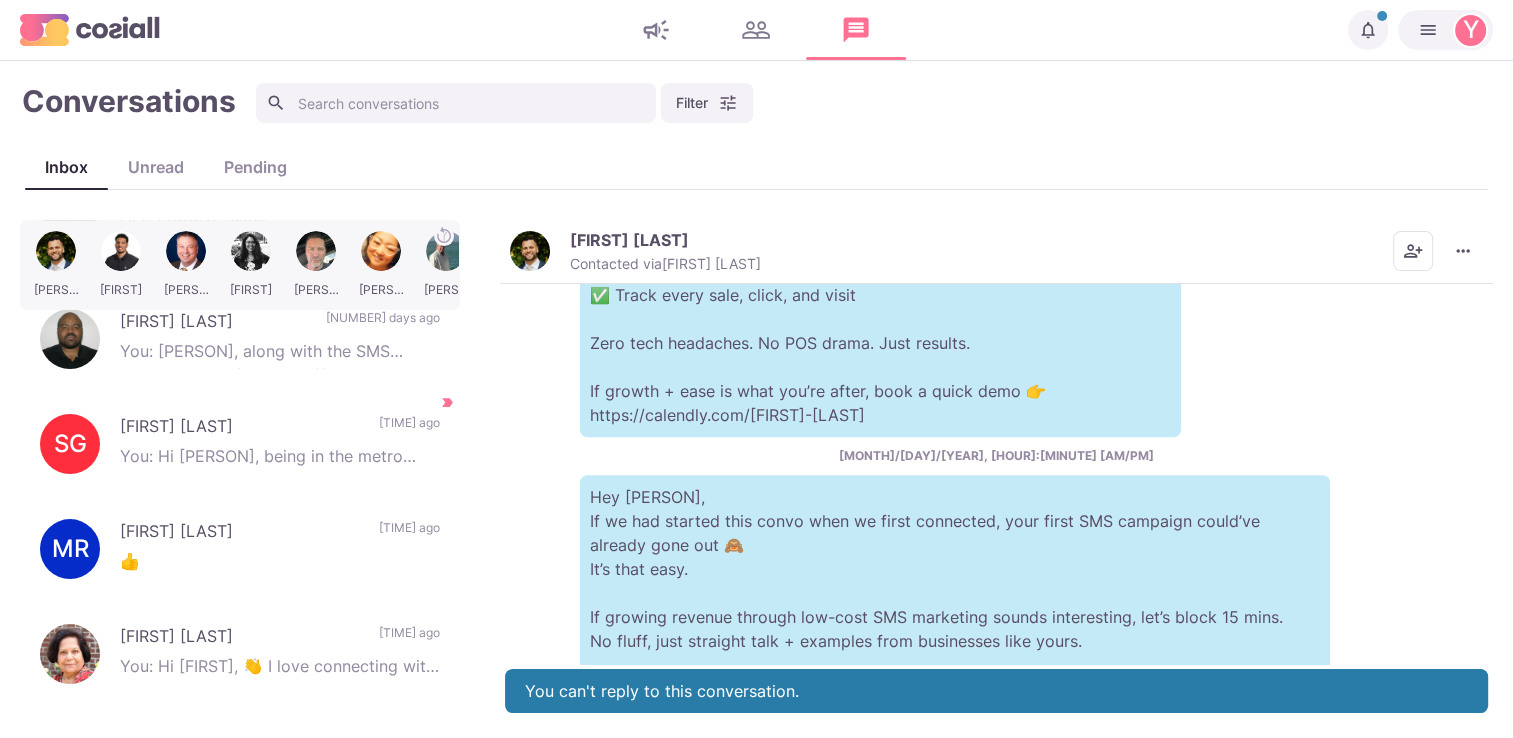 scroll, scrollTop: 0, scrollLeft: 0, axis: both 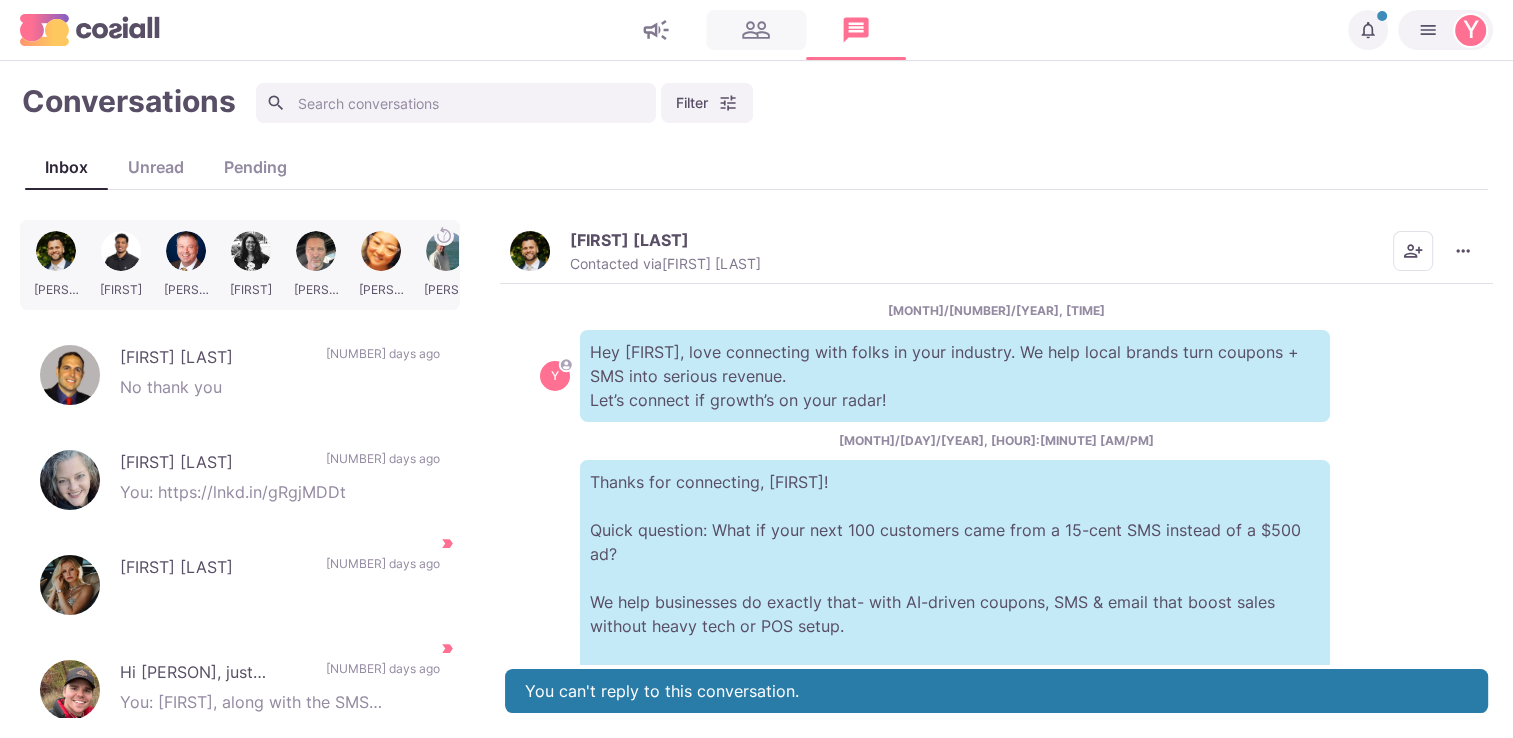 click at bounding box center (756, 30) 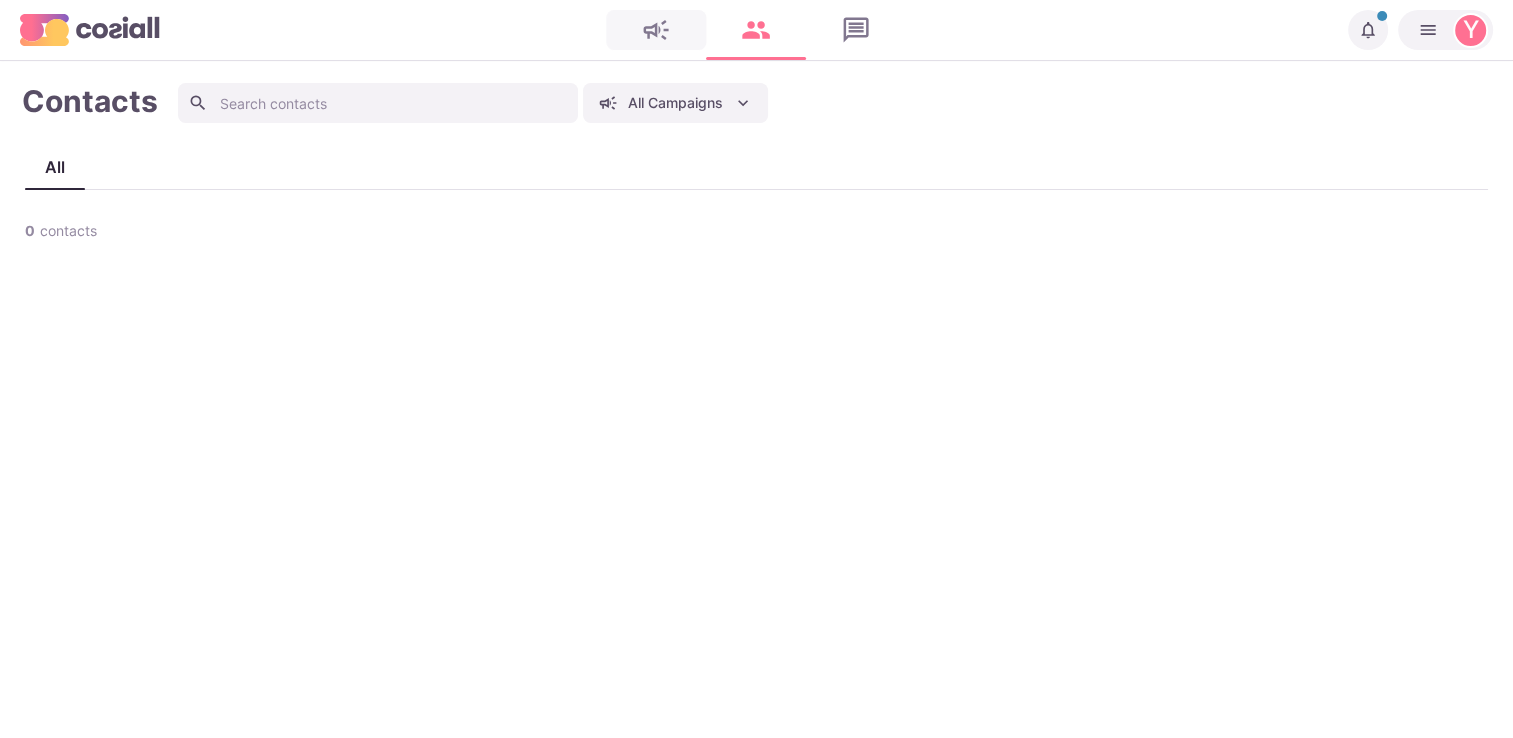 click at bounding box center (656, 30) 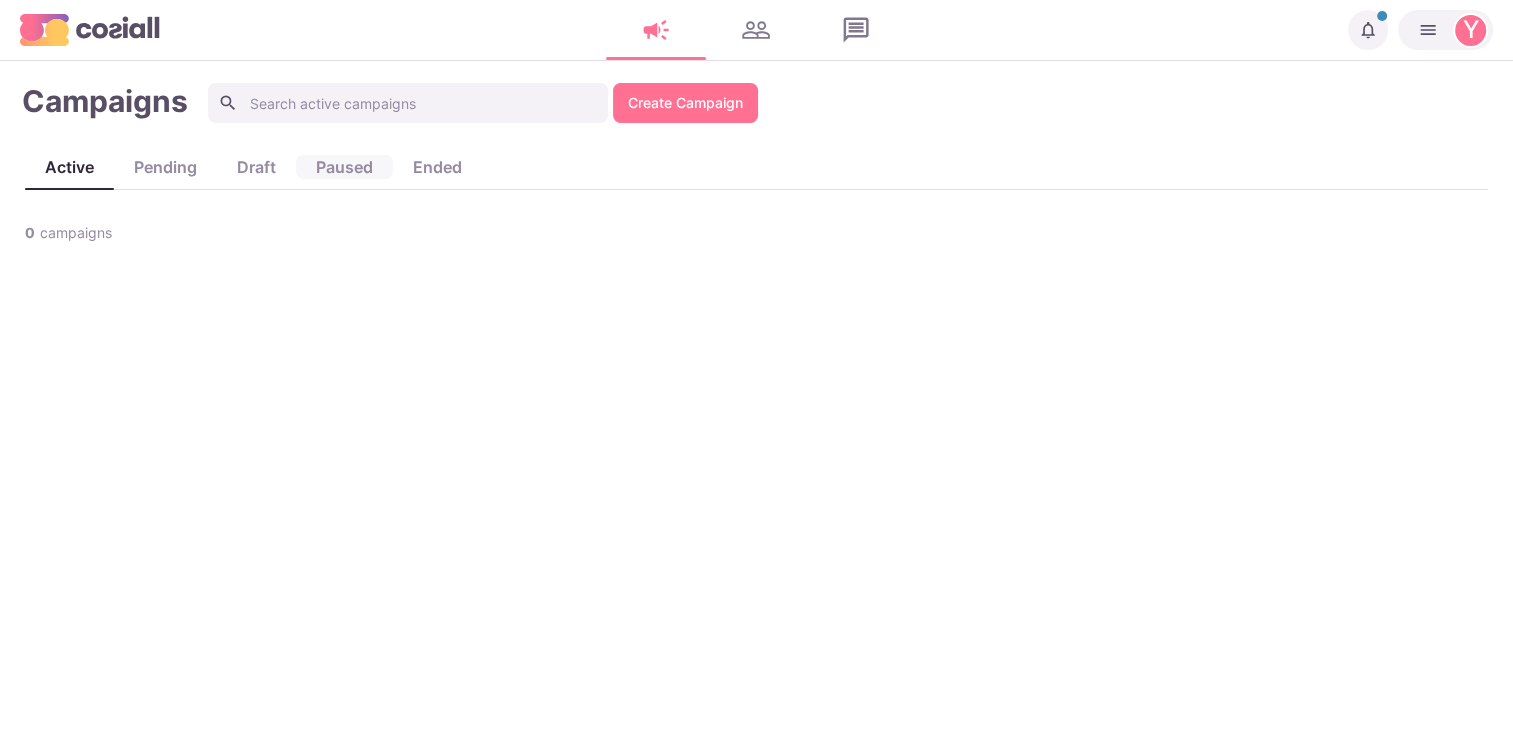 click on "paused" at bounding box center (344, 167) 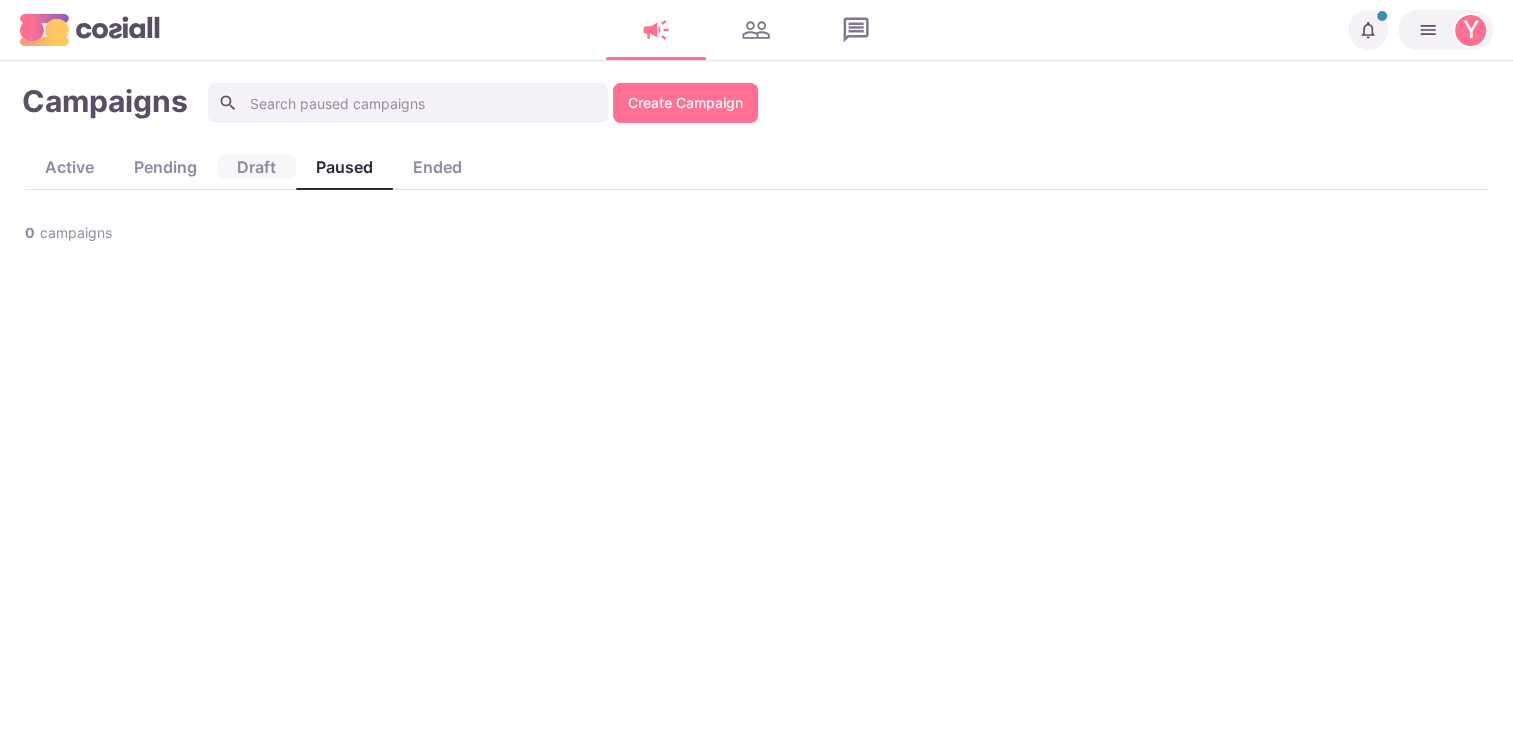 click on "draft" at bounding box center (256, 167) 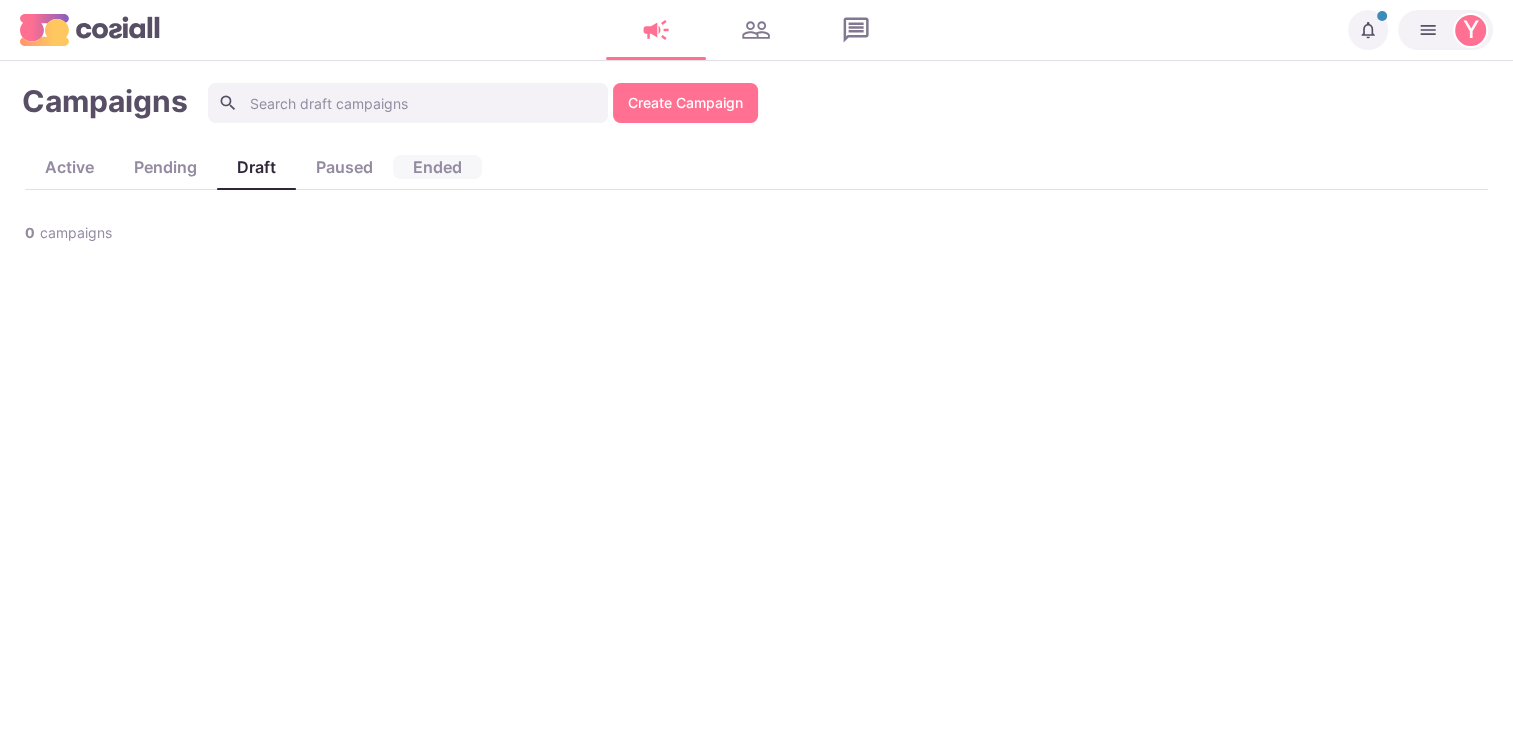 click on "ended" at bounding box center (437, 167) 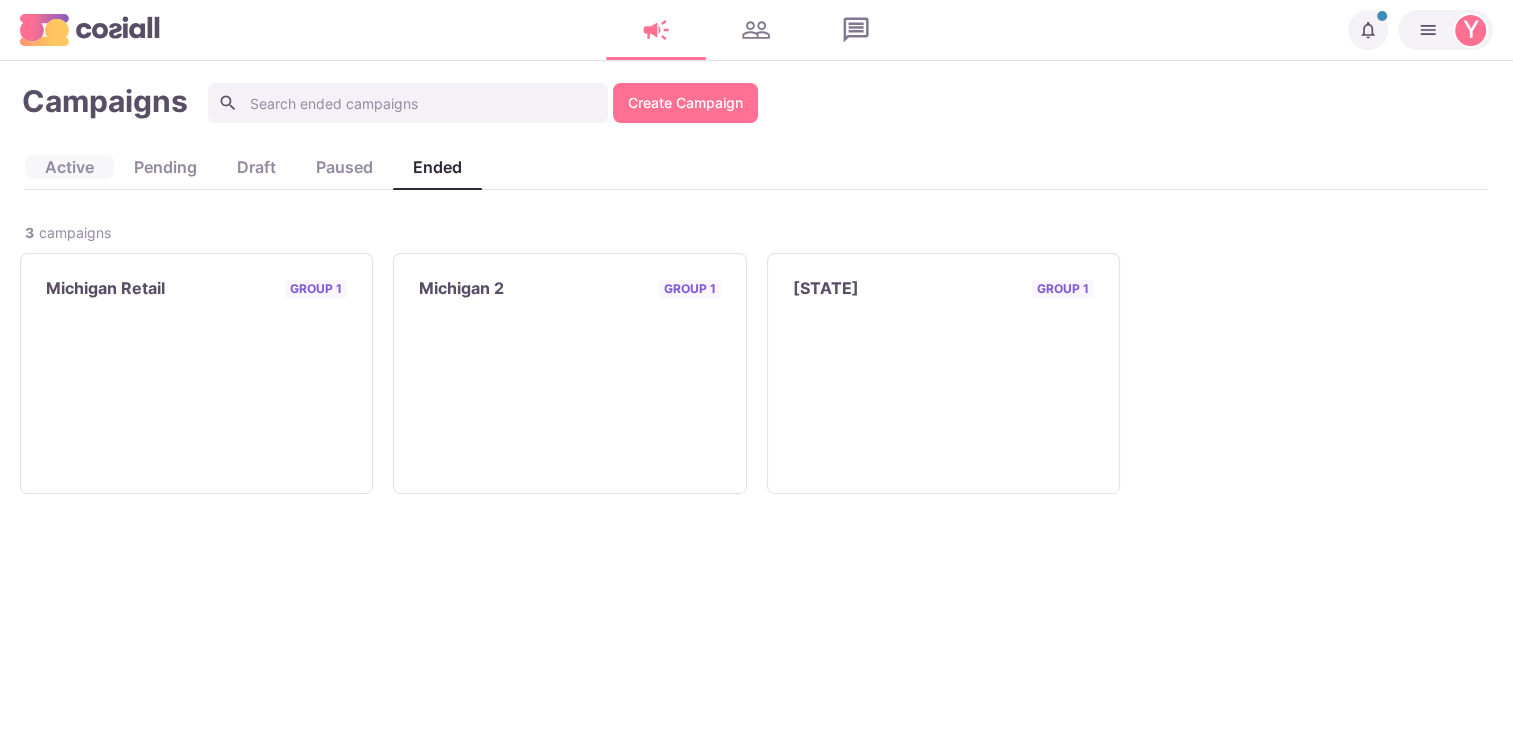 click on "active" at bounding box center [69, 167] 